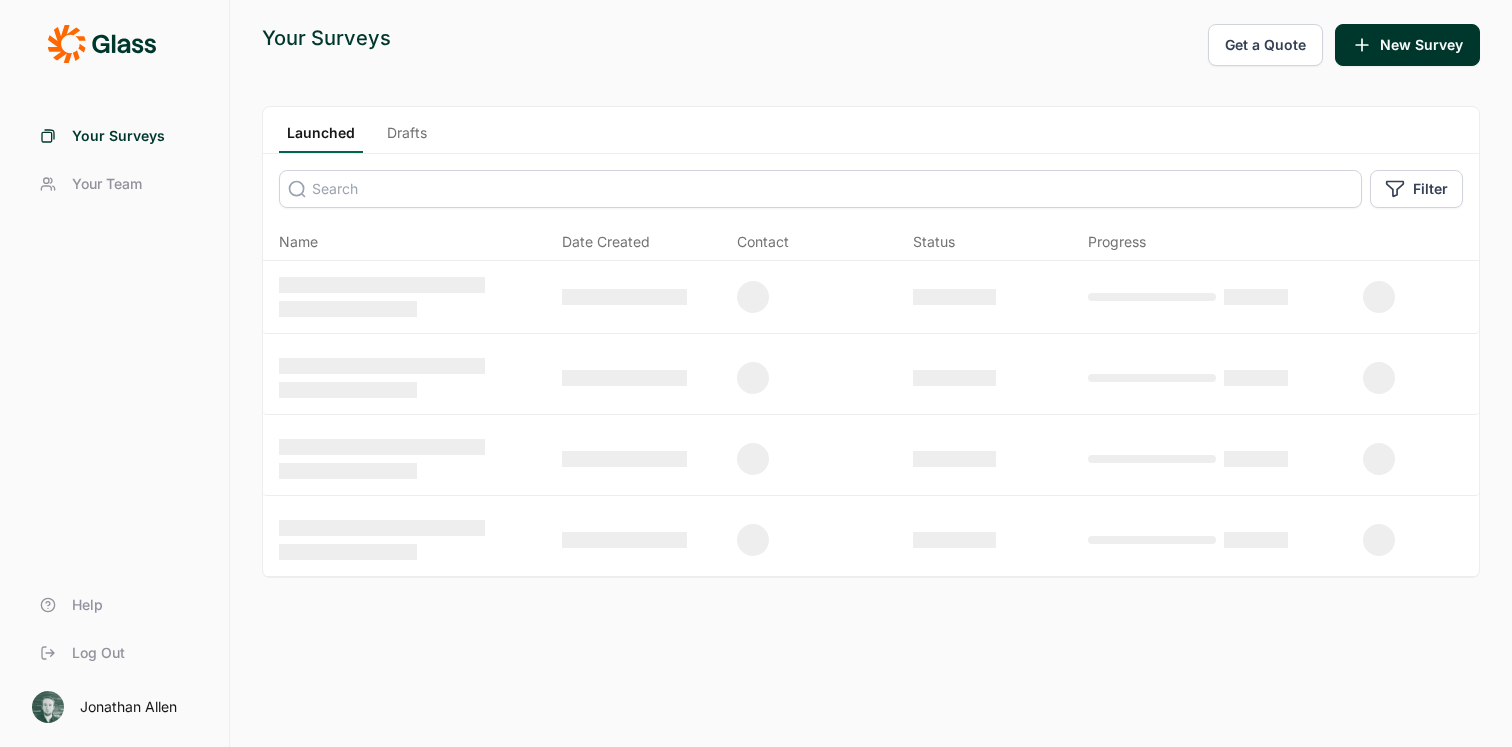 scroll, scrollTop: 0, scrollLeft: 0, axis: both 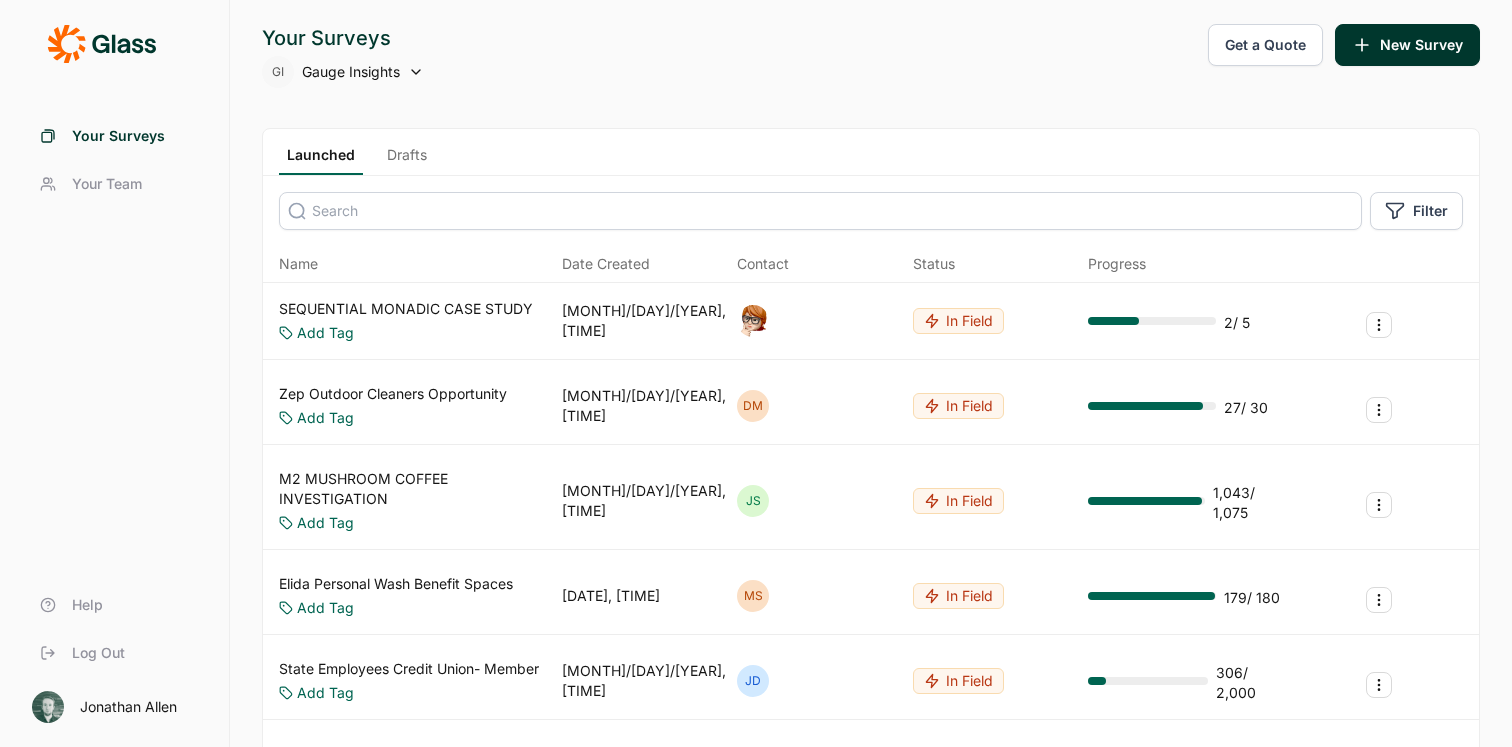 click on "GI Gauge Insights" at bounding box center (343, 72) 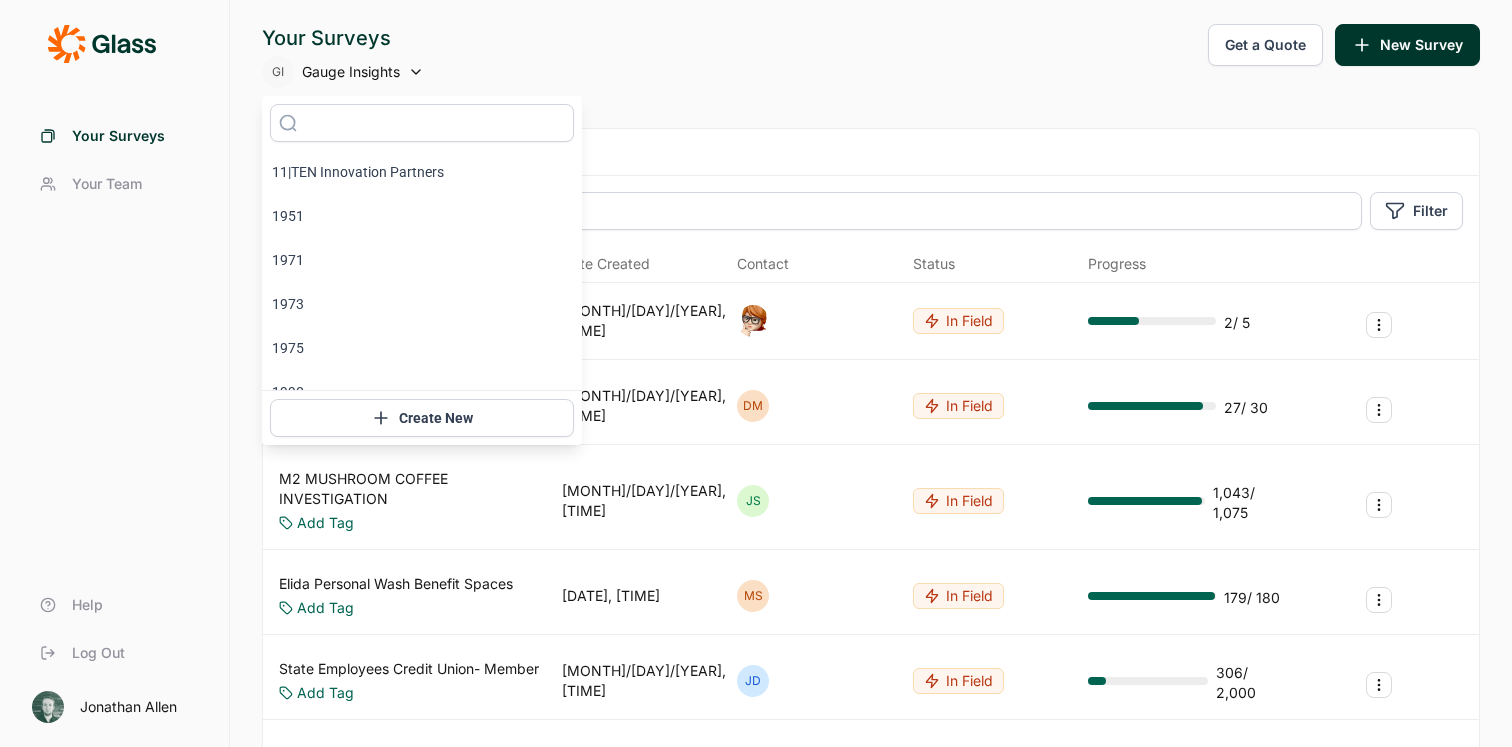 click on "Gauge Insights" at bounding box center (351, 72) 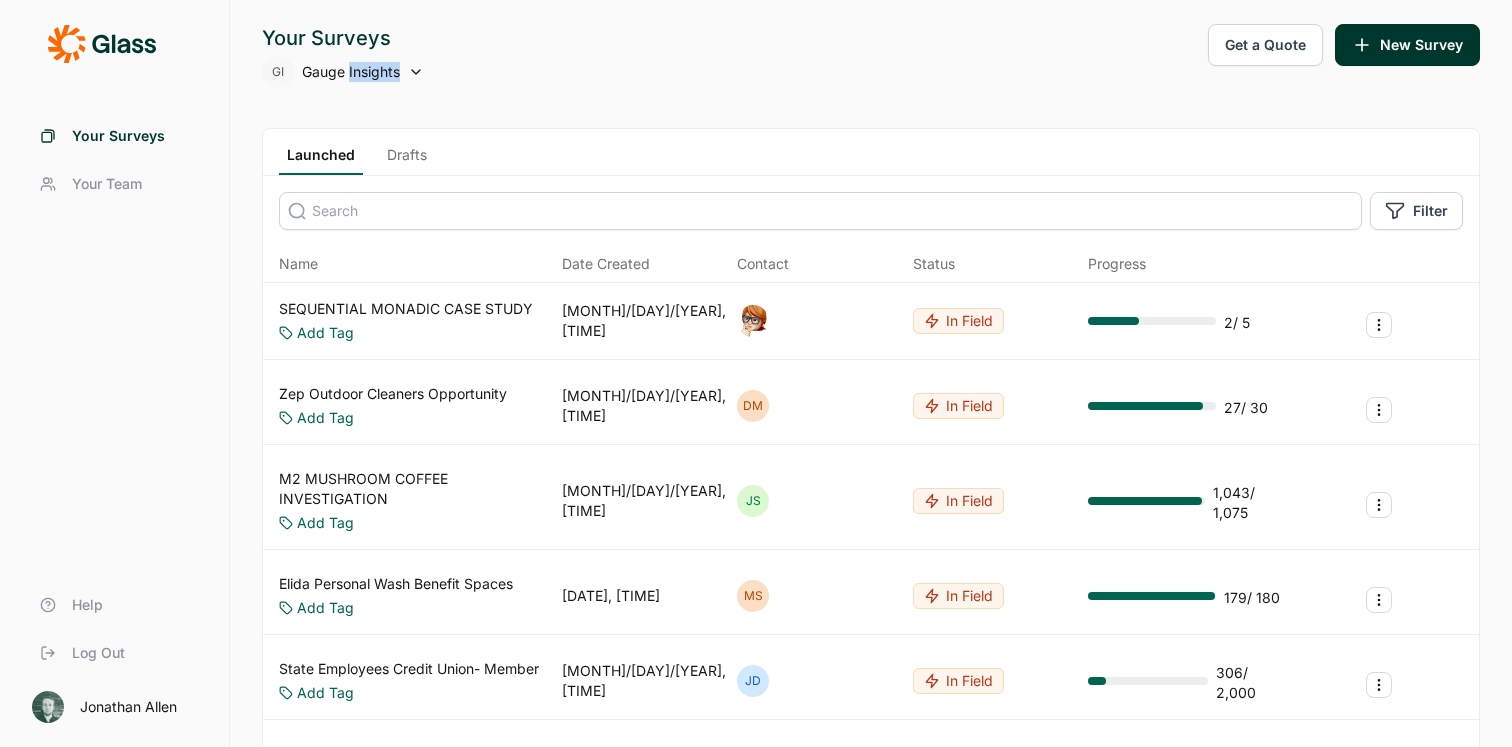 click on "Gauge Insights" at bounding box center (351, 72) 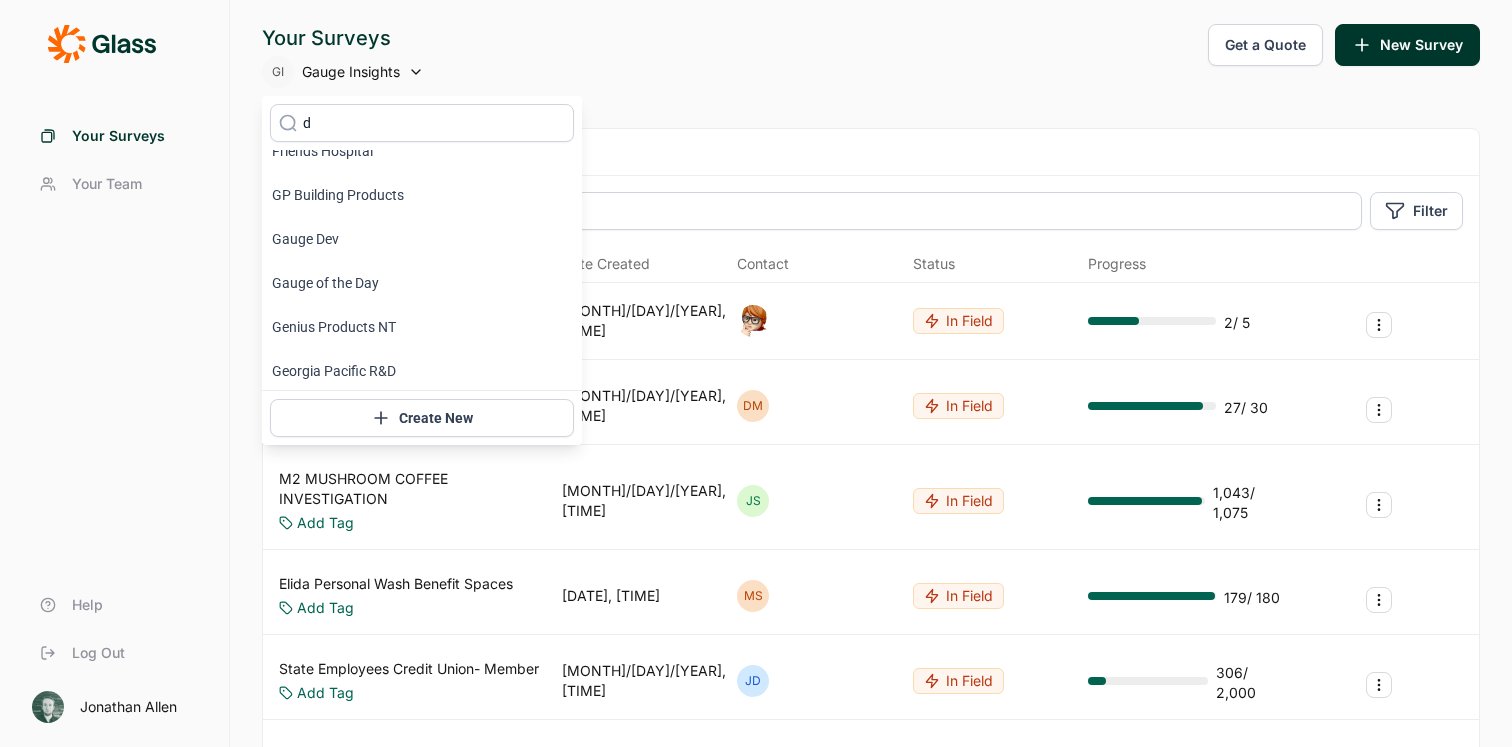 scroll, scrollTop: 0, scrollLeft: 0, axis: both 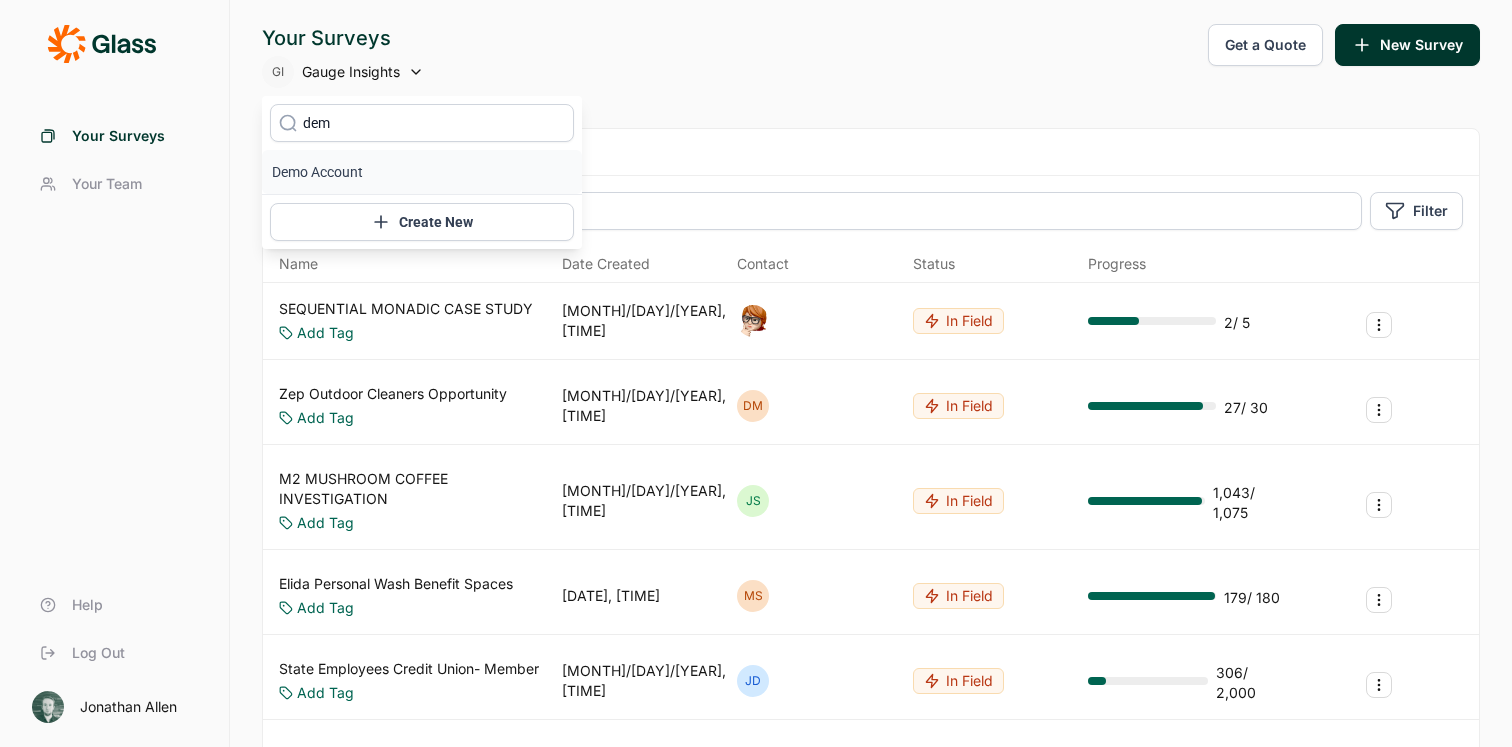 type on "demo" 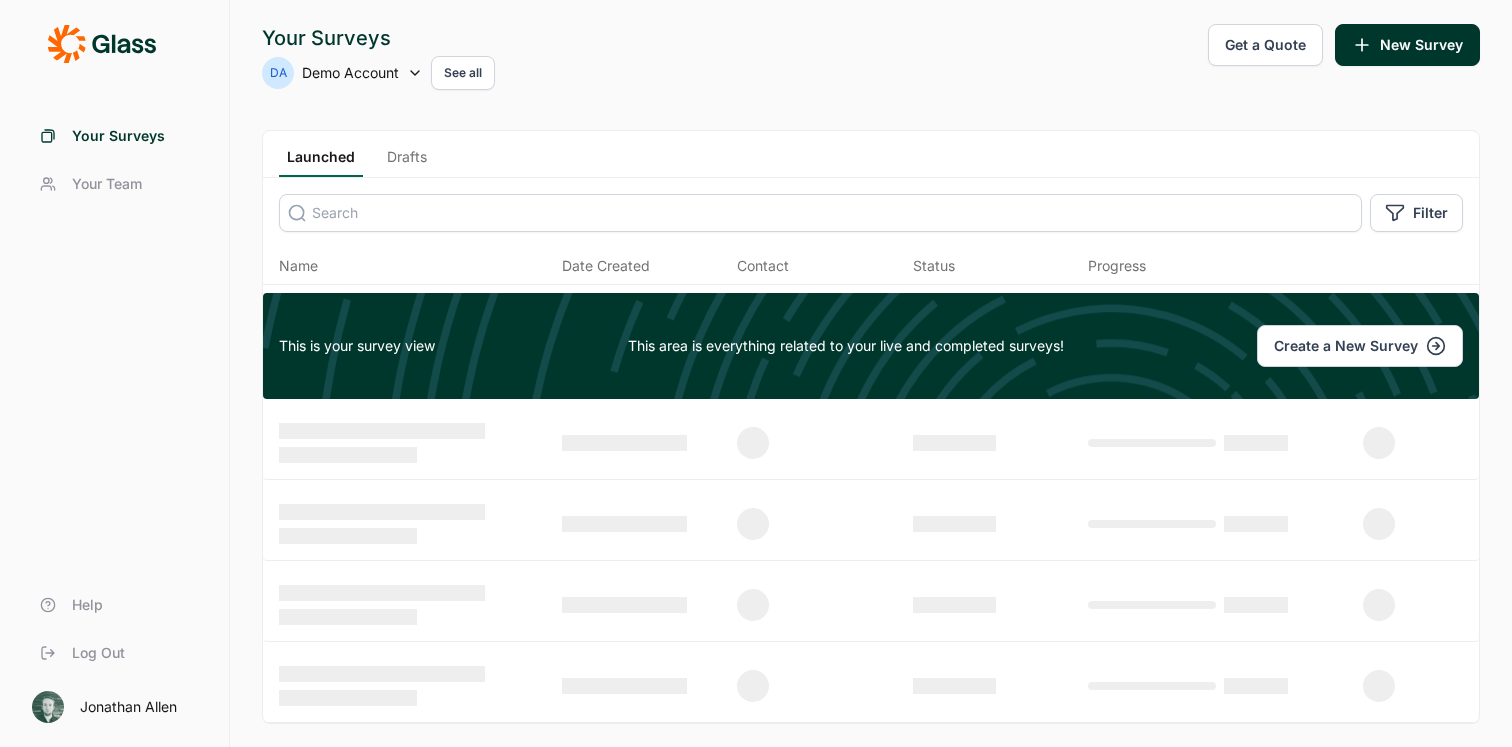click on "Drafts" at bounding box center (407, 162) 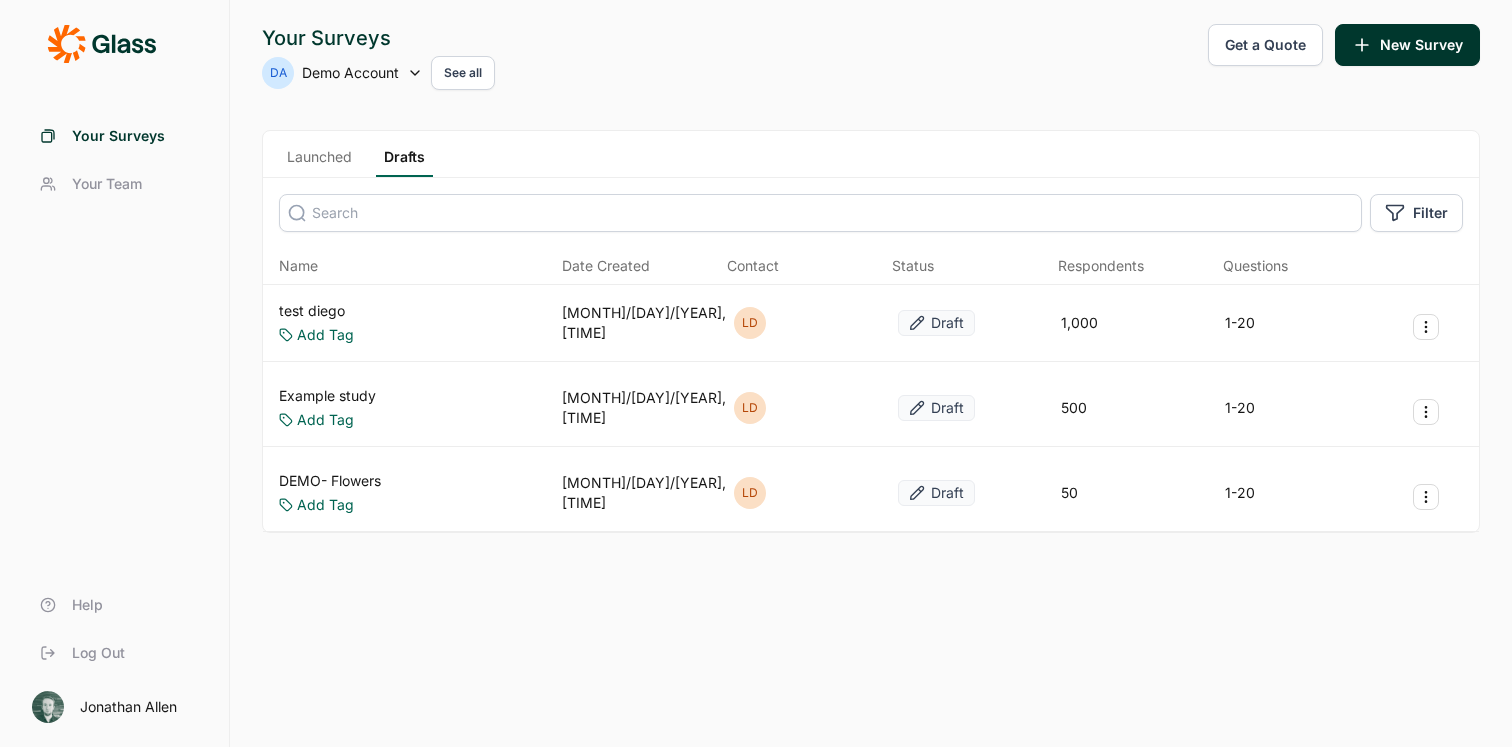 click on "Your Team" at bounding box center [107, 184] 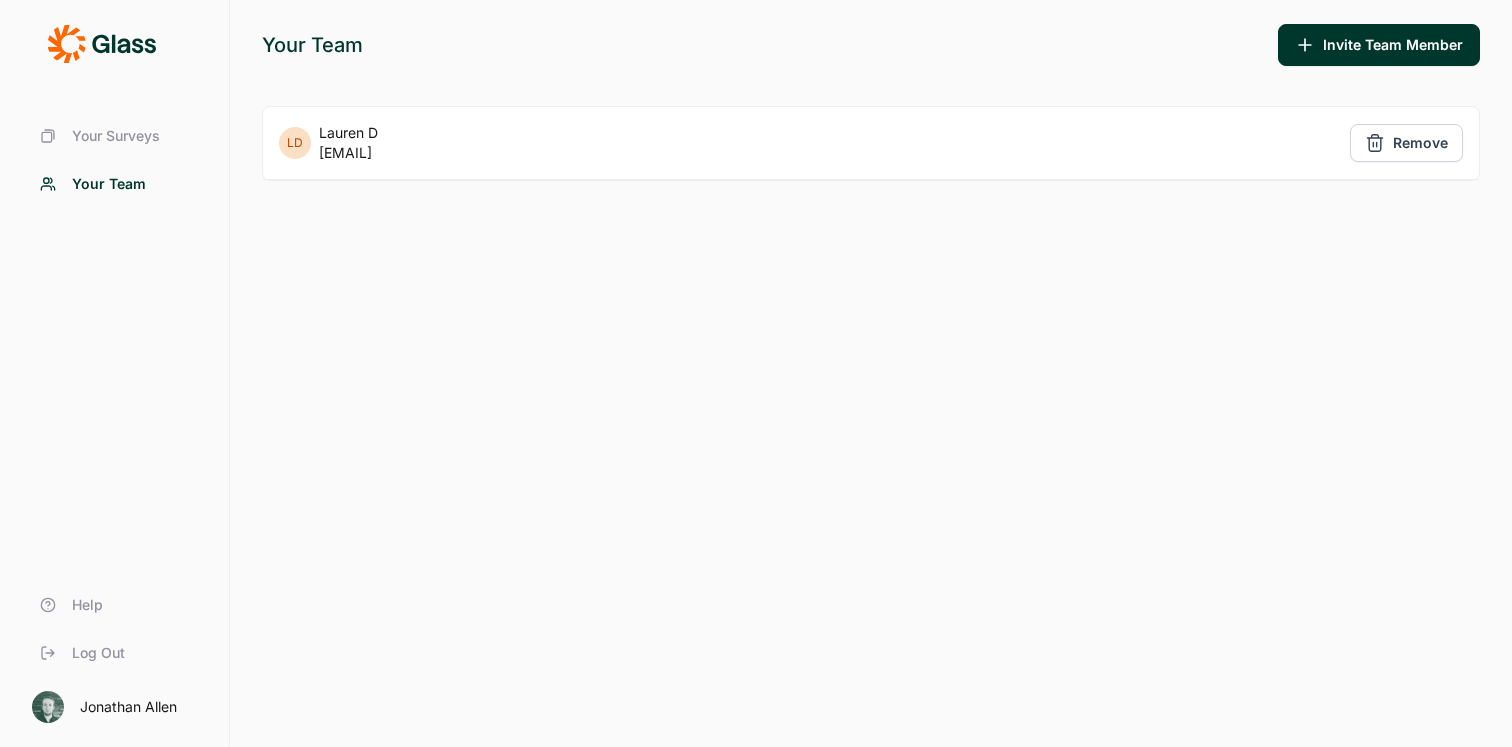 click on "Invite Team Member" at bounding box center (1379, 45) 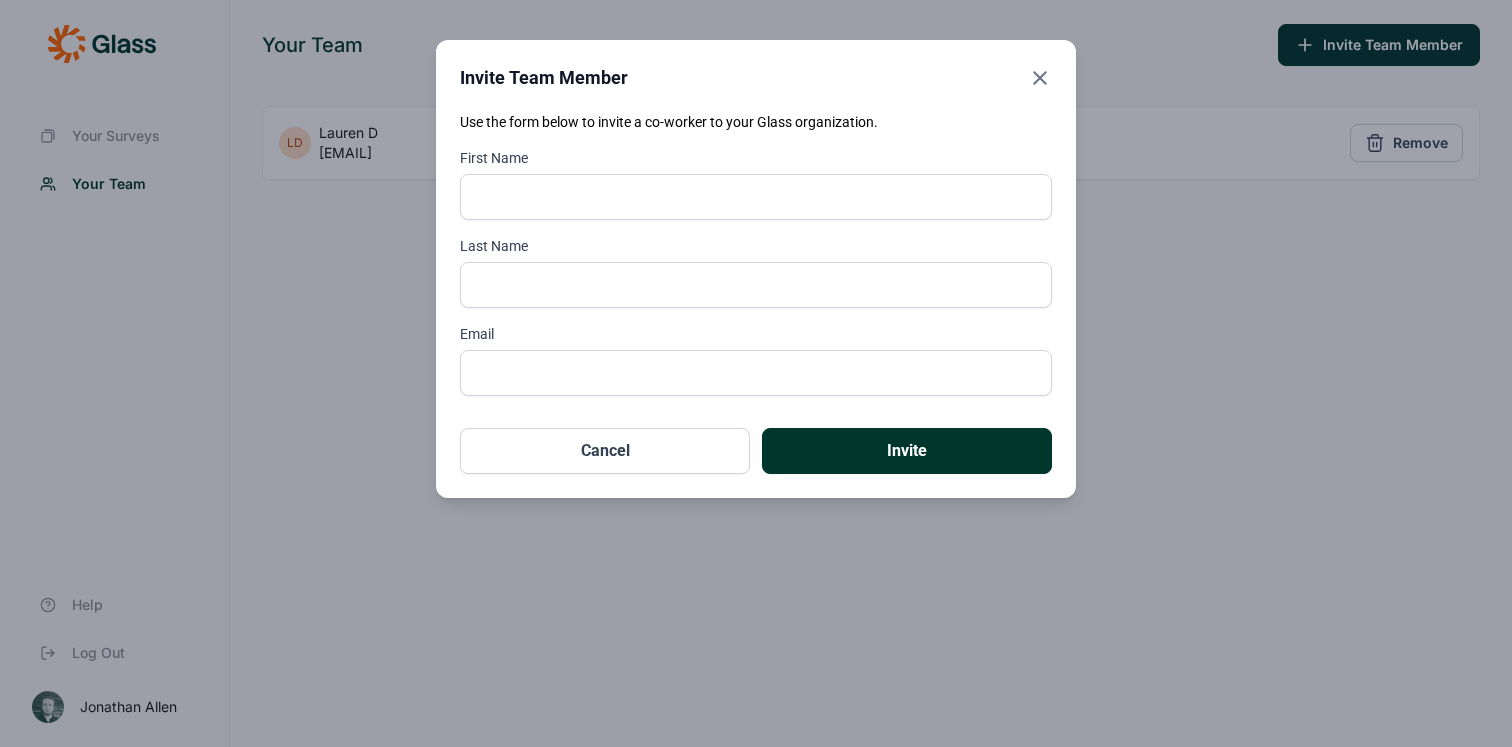 click on "First Name" at bounding box center [756, 197] 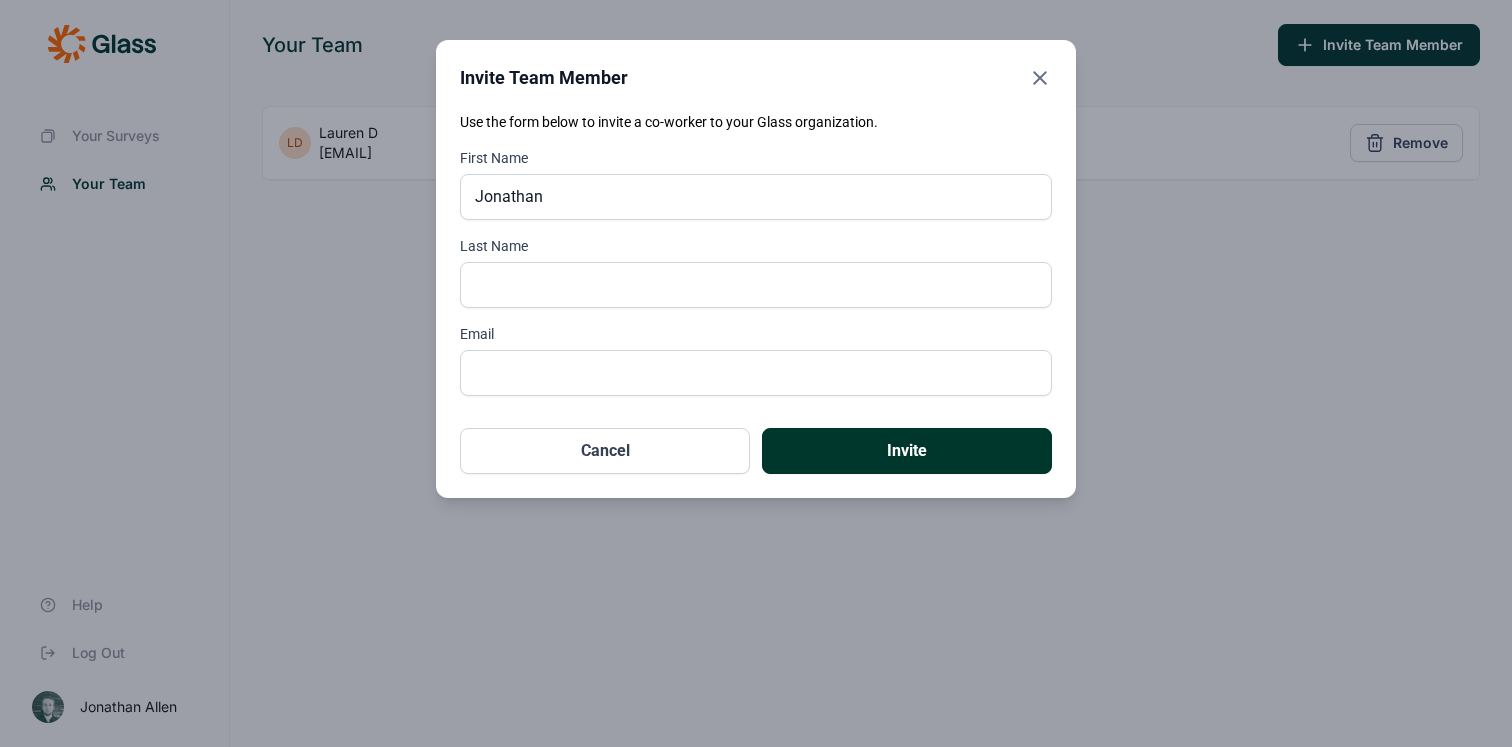 type on "Jonathan" 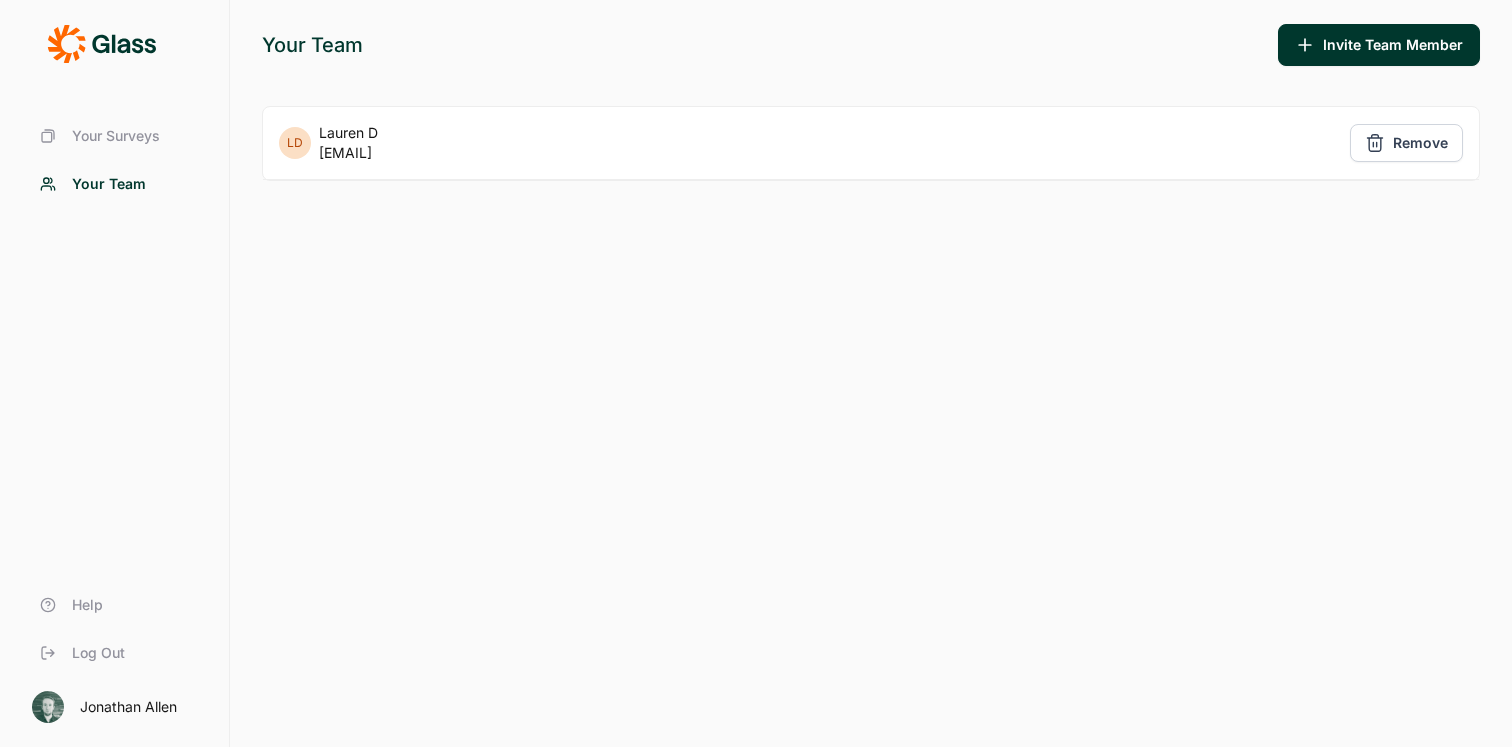 click on "Your Surveys" at bounding box center (116, 136) 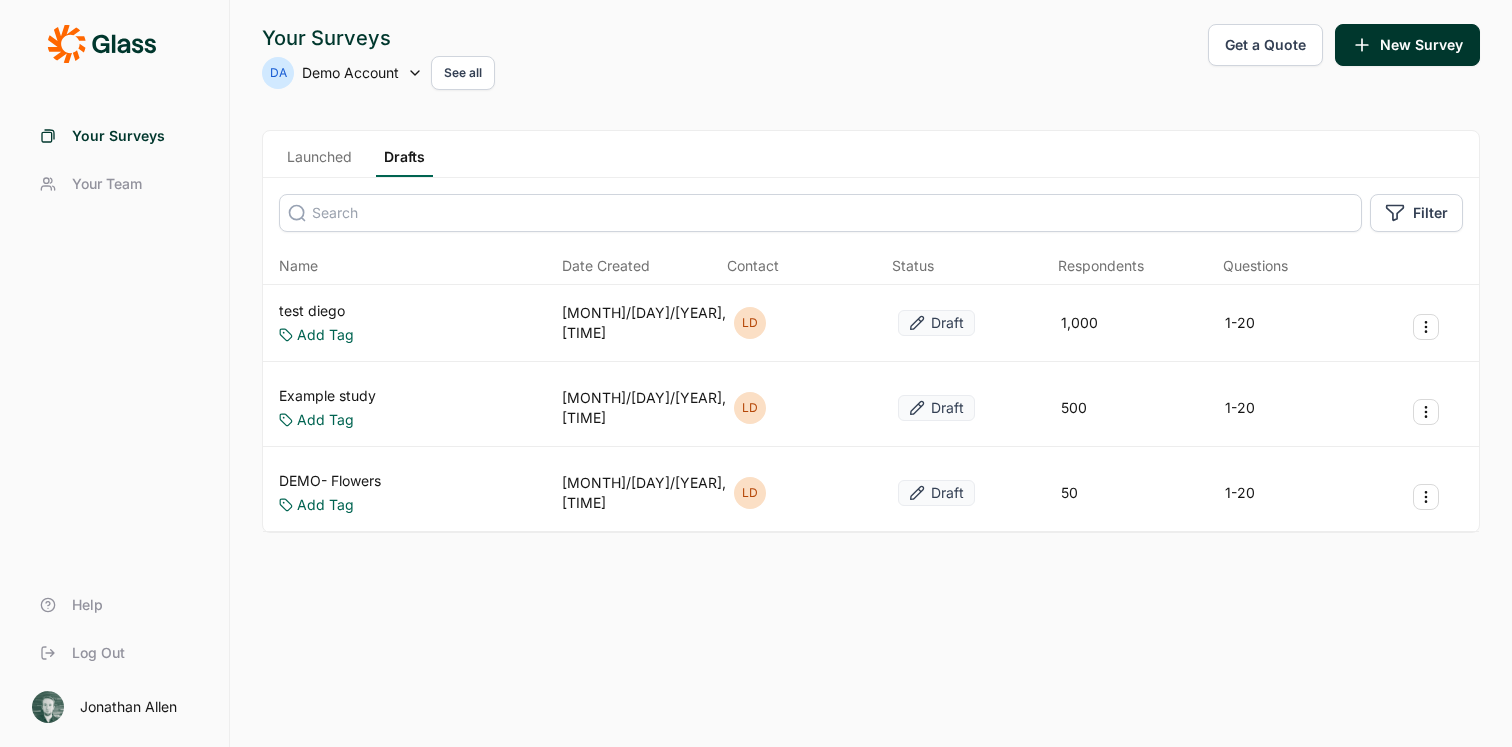 click on "See all" at bounding box center (463, 73) 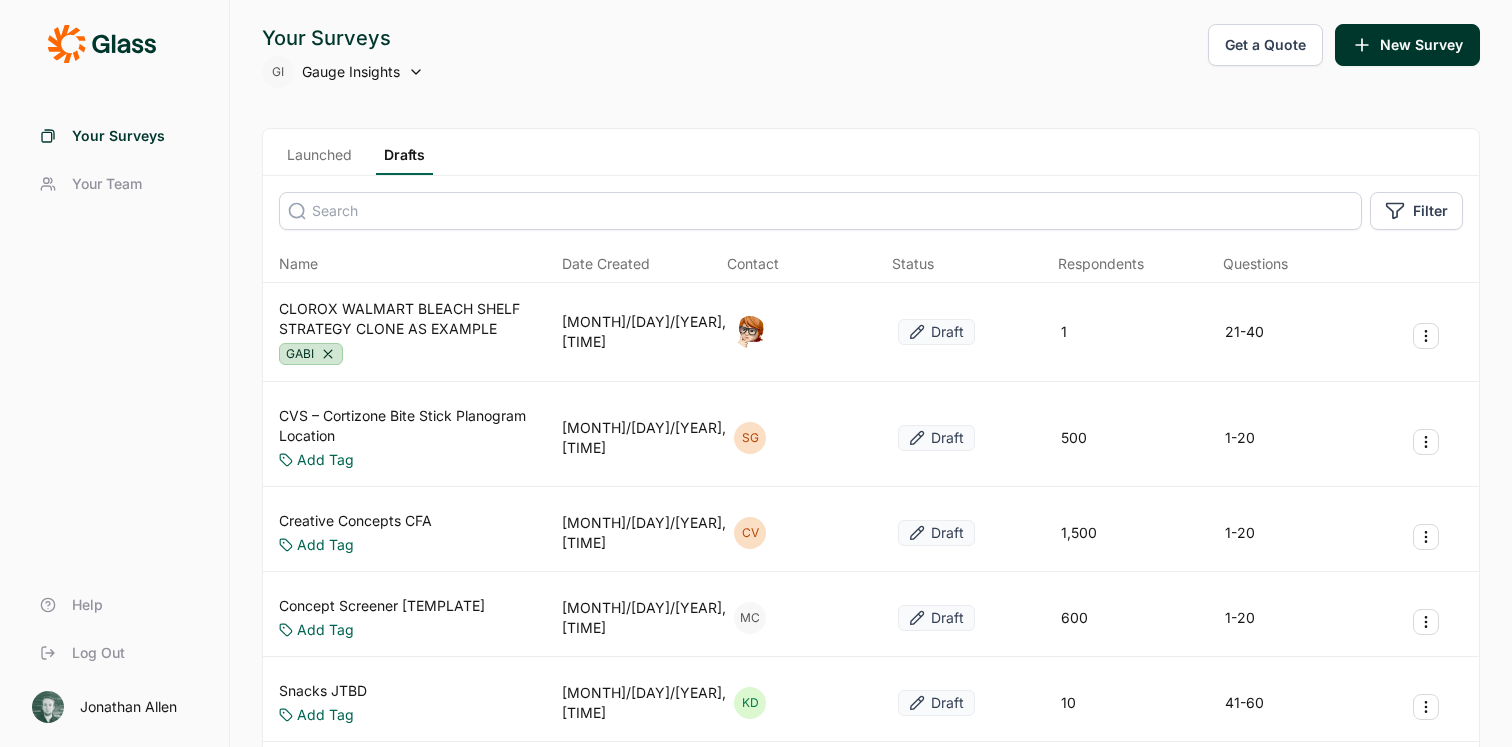 click on "Your Team" at bounding box center [114, 184] 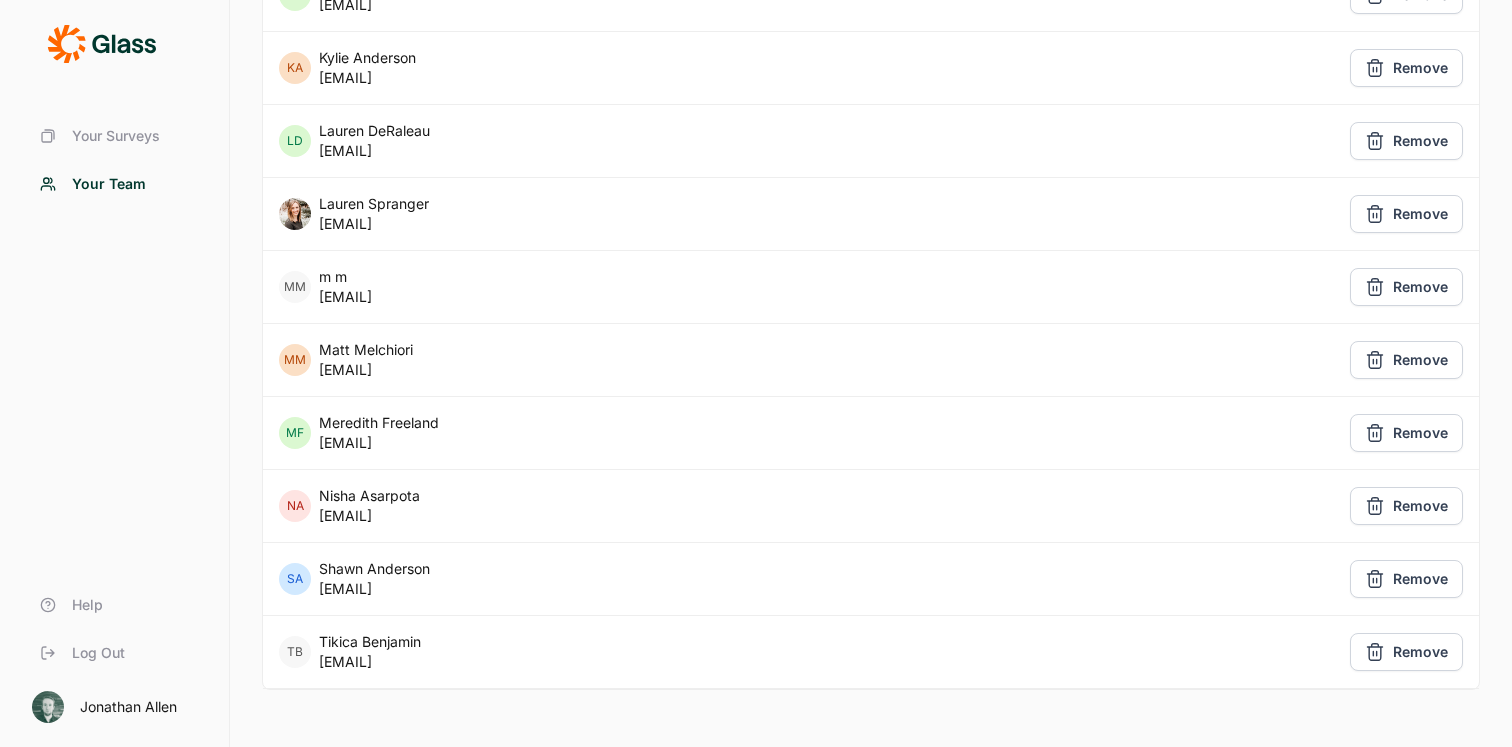 scroll, scrollTop: 1241, scrollLeft: 0, axis: vertical 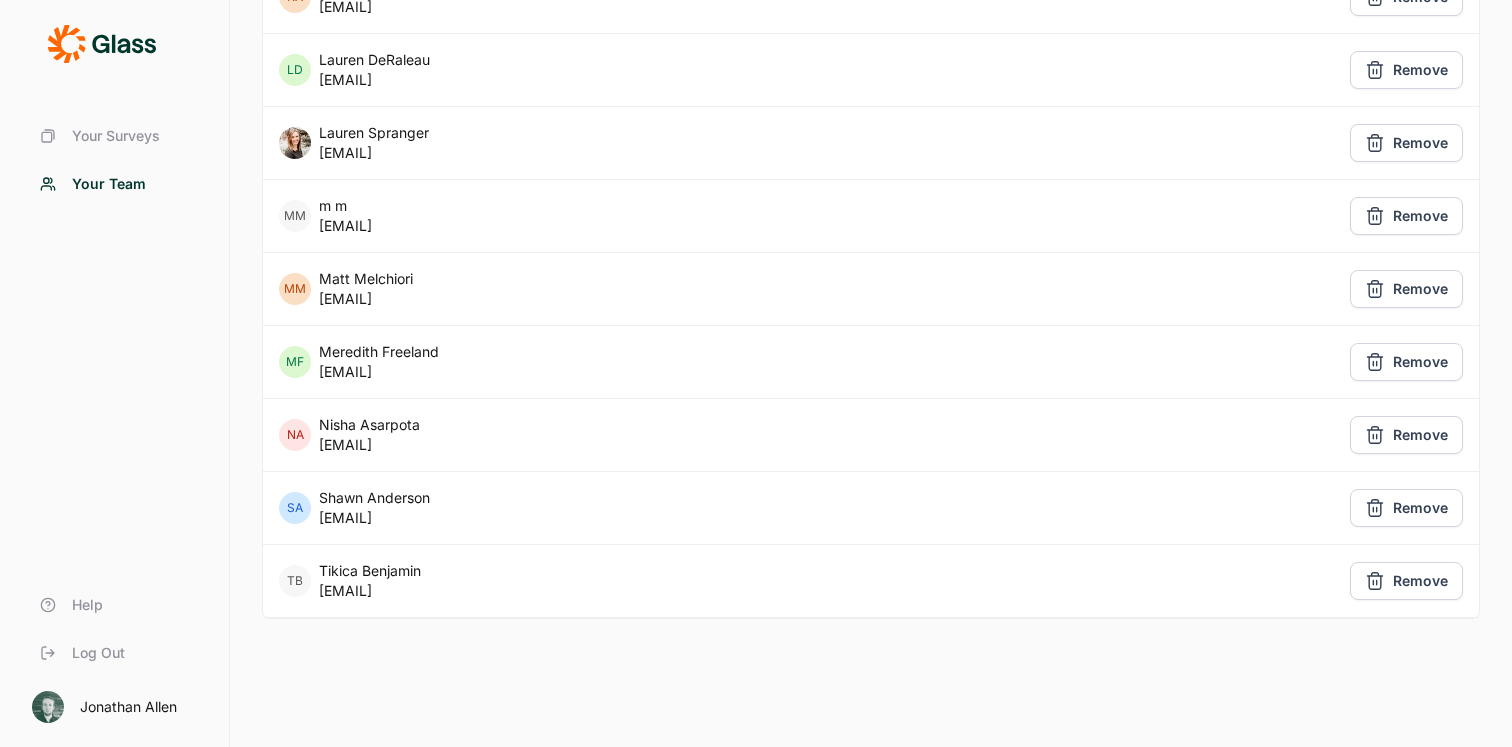 click on "Remove" at bounding box center (1406, 289) 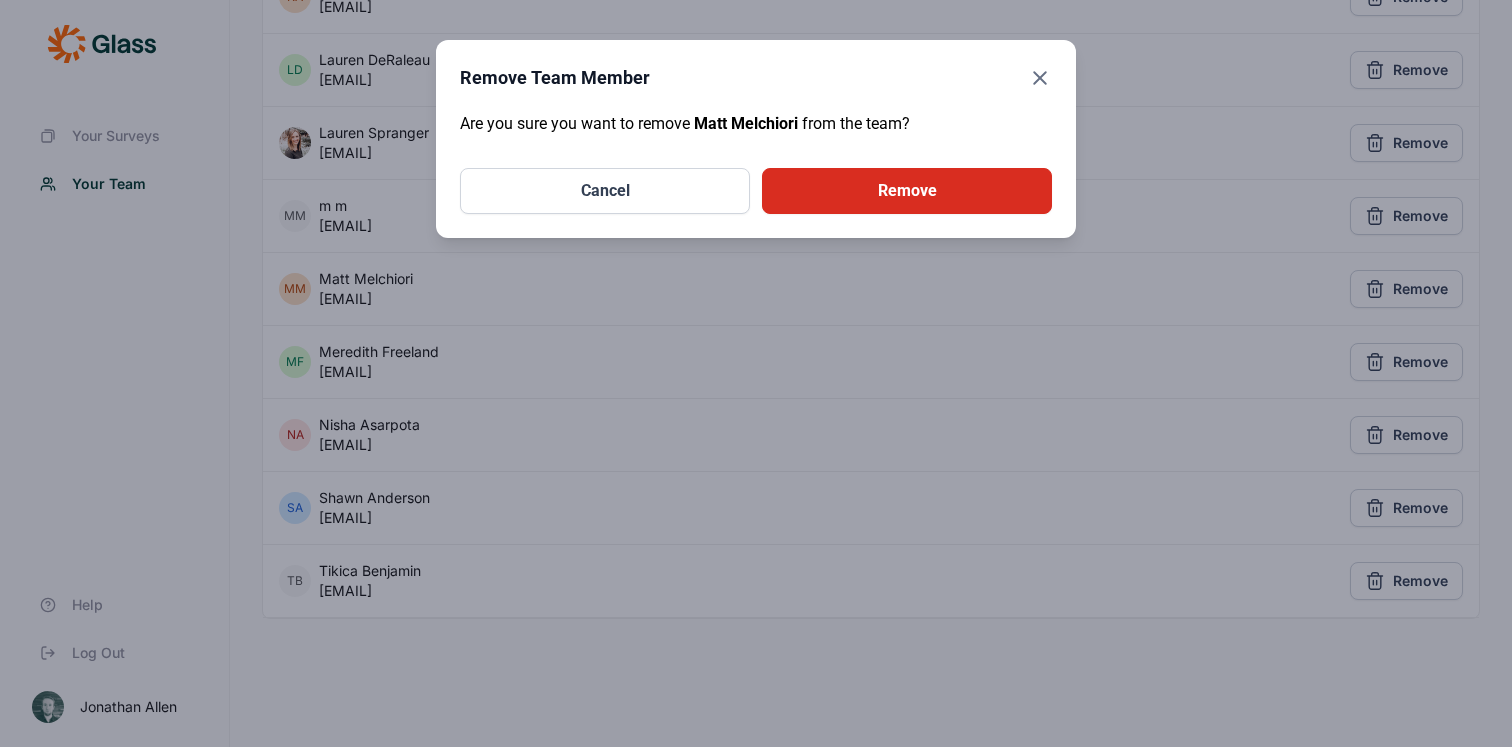 click on "Remove" at bounding box center (907, 191) 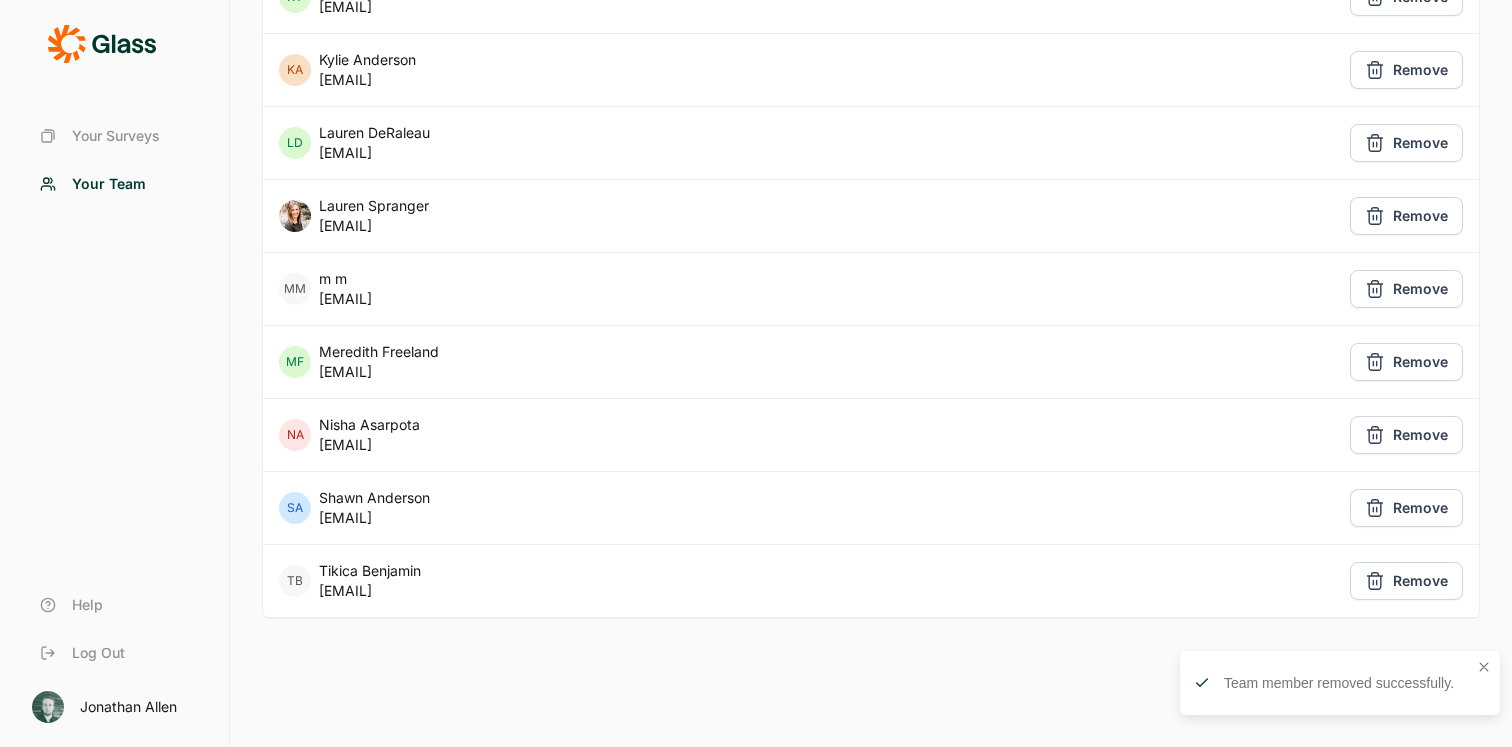scroll, scrollTop: 1130, scrollLeft: 0, axis: vertical 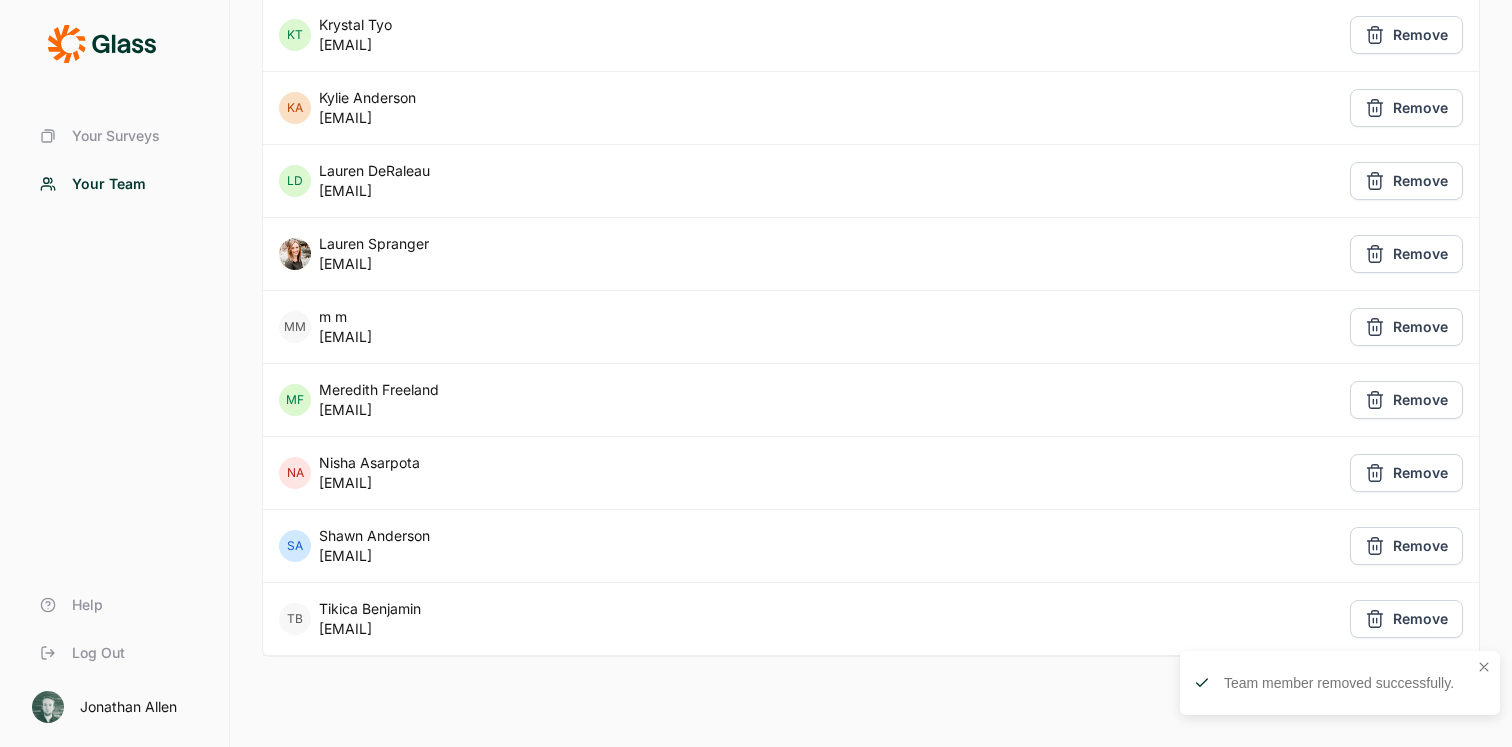 click on "Remove" at bounding box center [1406, 473] 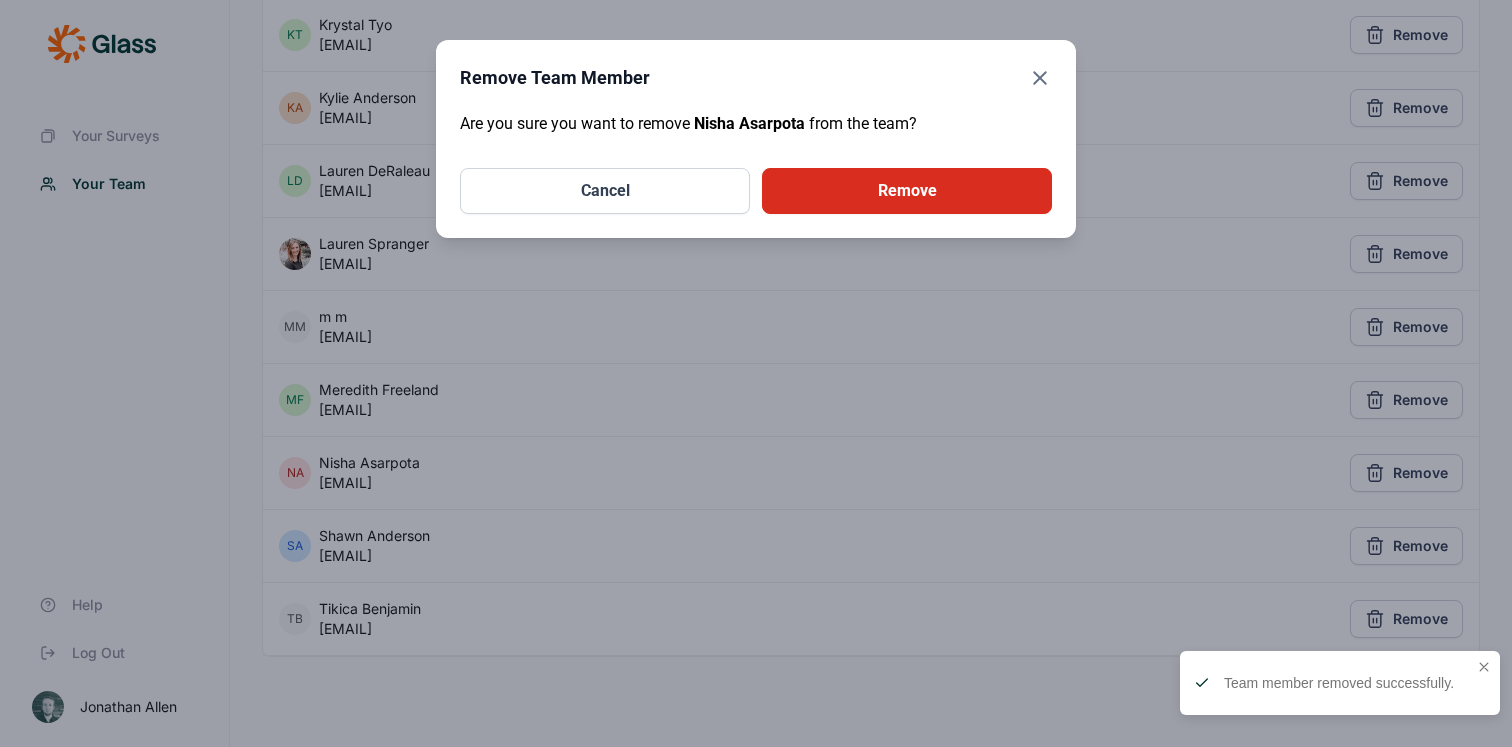 click on "Remove" at bounding box center (907, 191) 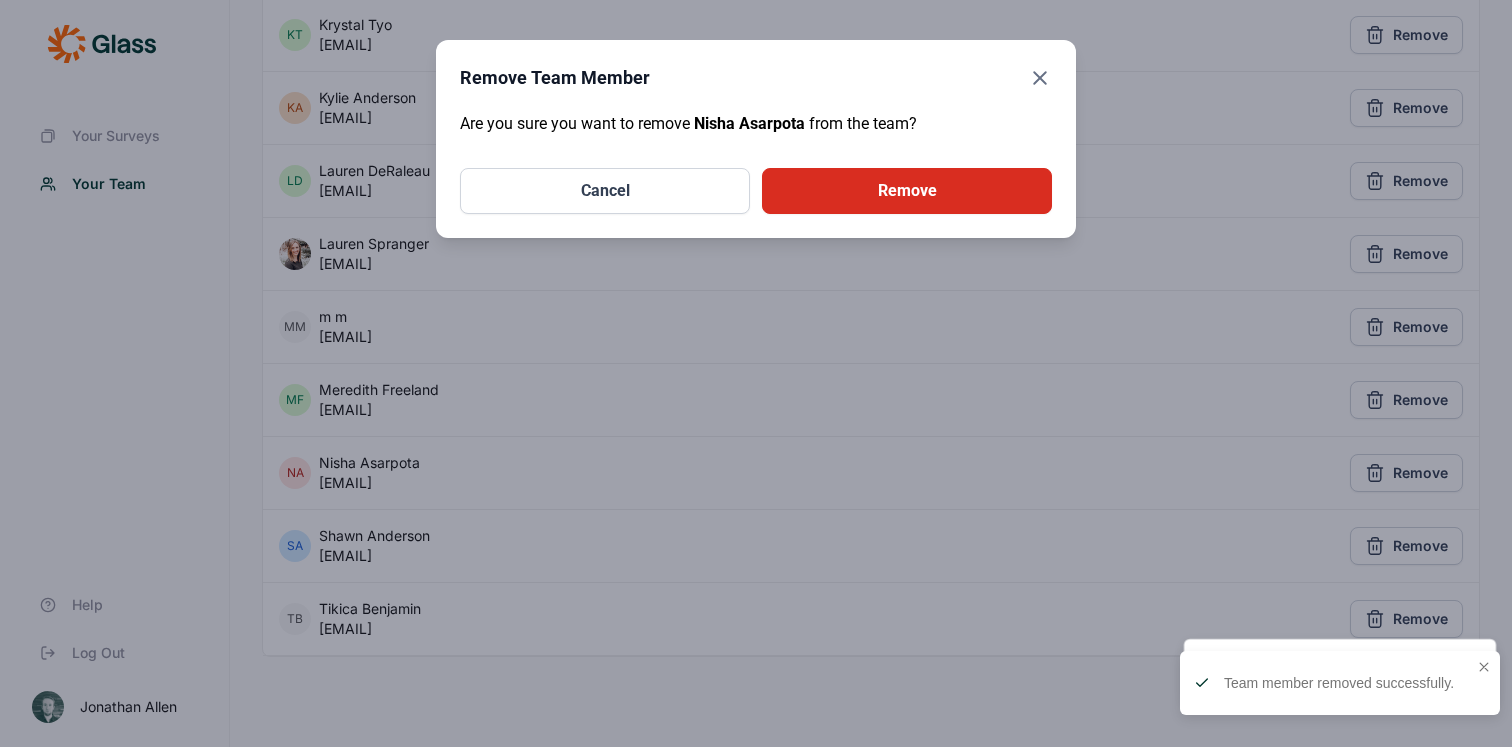 scroll, scrollTop: 1095, scrollLeft: 0, axis: vertical 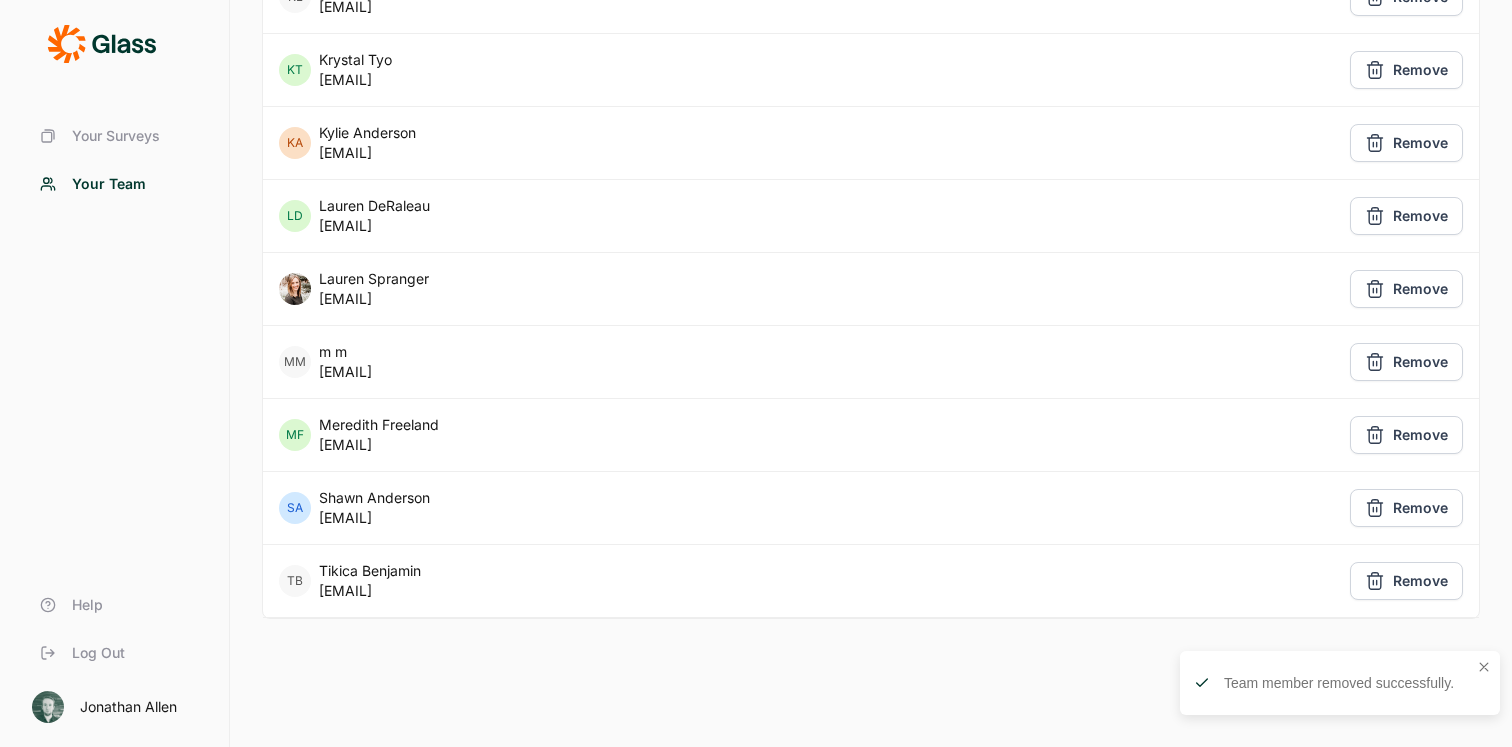 click on "Remove" at bounding box center (1406, 362) 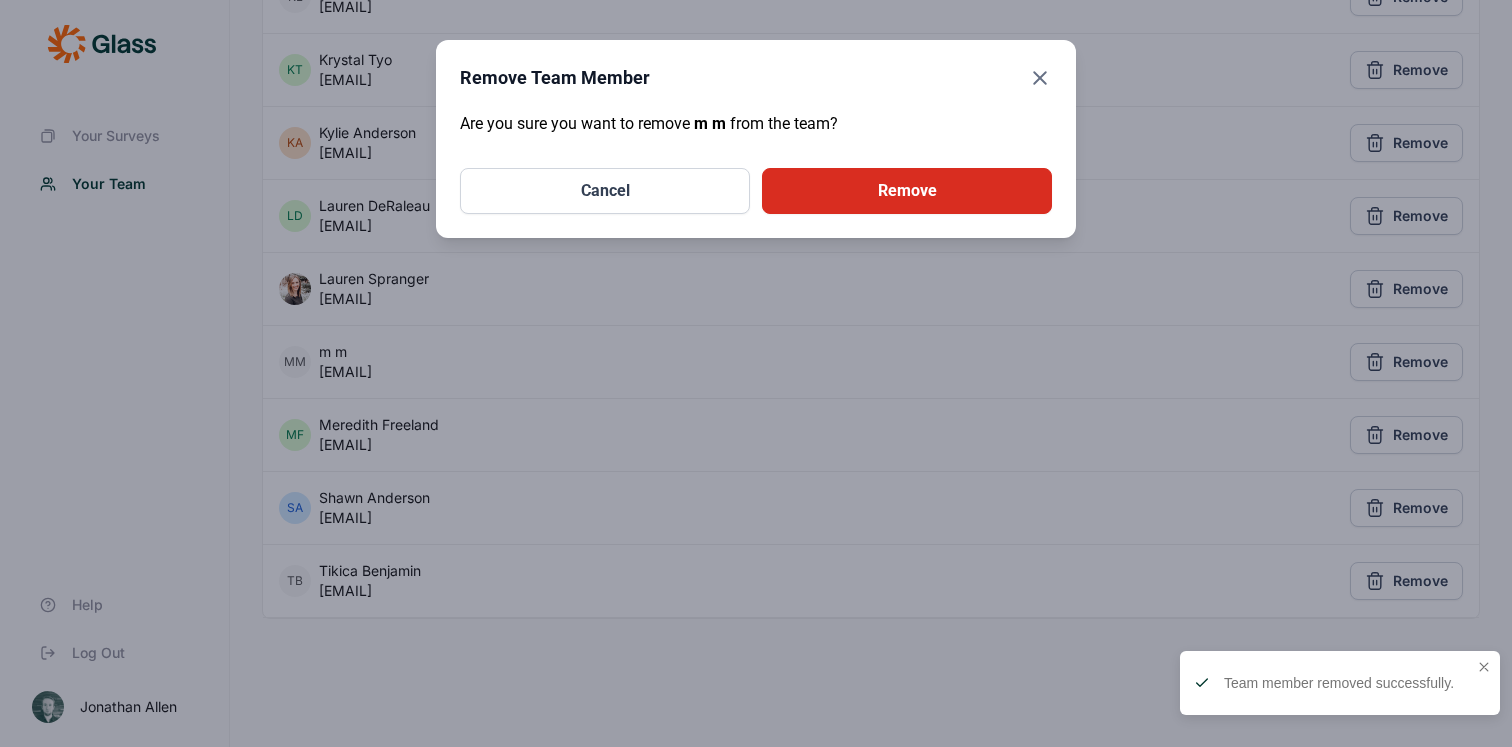 click on "Remove" at bounding box center (907, 191) 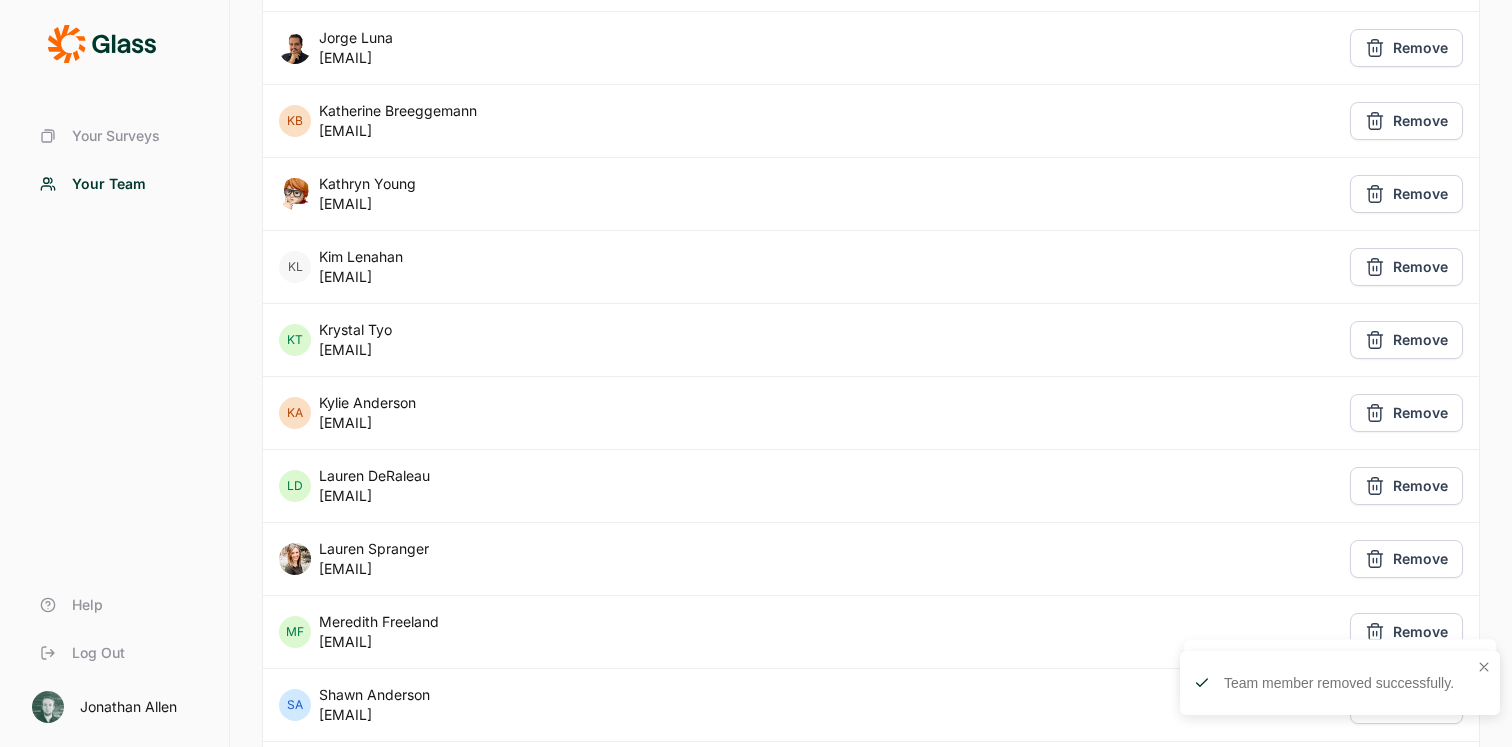 scroll, scrollTop: 823, scrollLeft: 0, axis: vertical 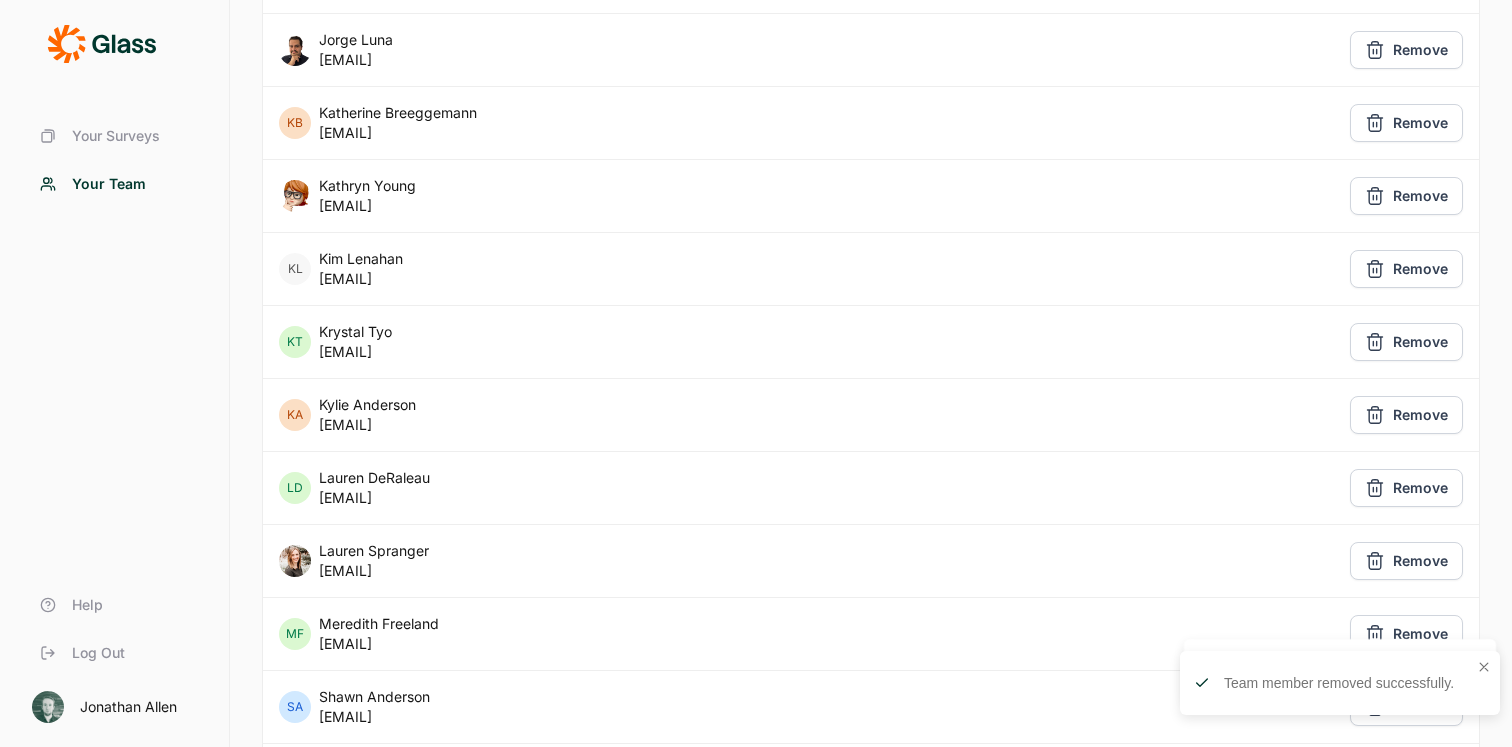 click on "Remove" at bounding box center (1406, 342) 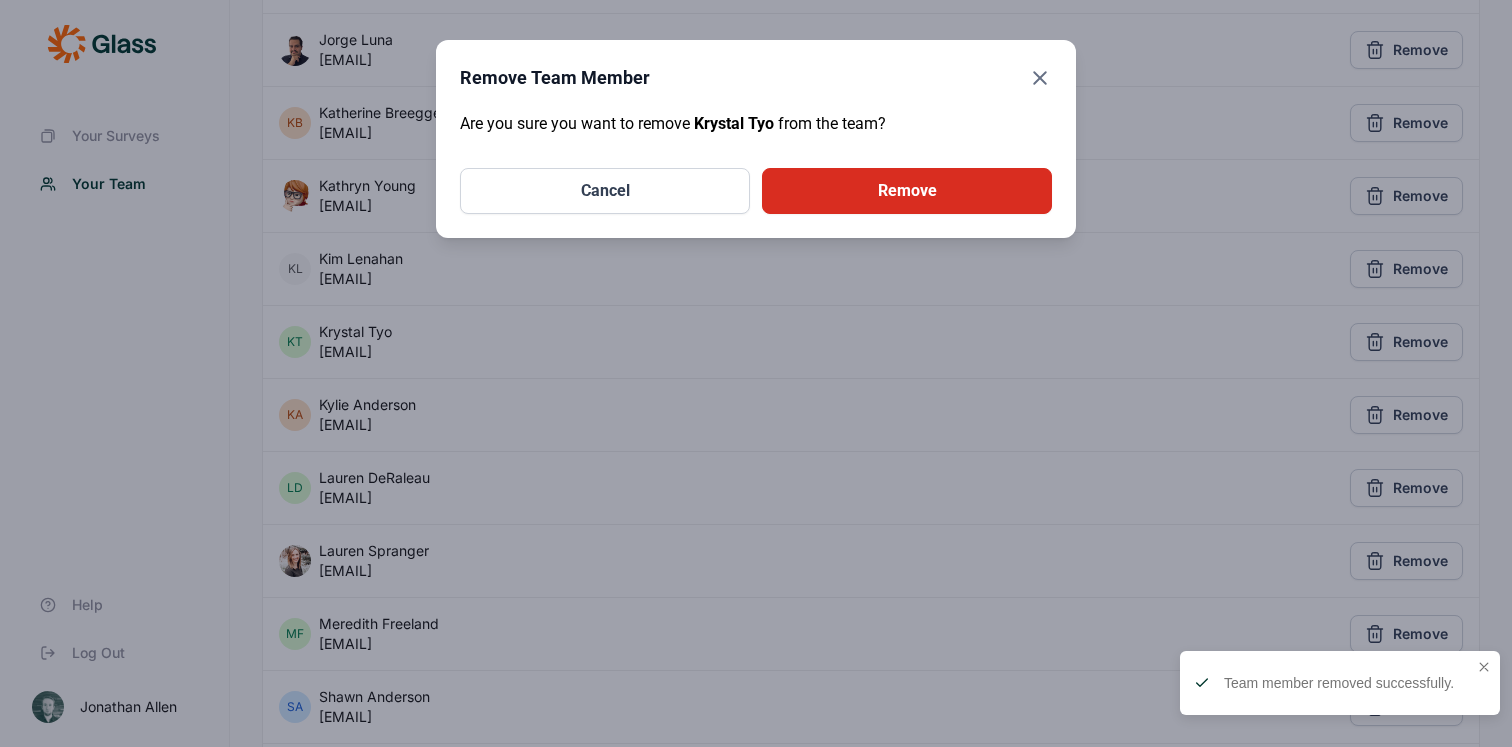 click on "Remove" at bounding box center (907, 191) 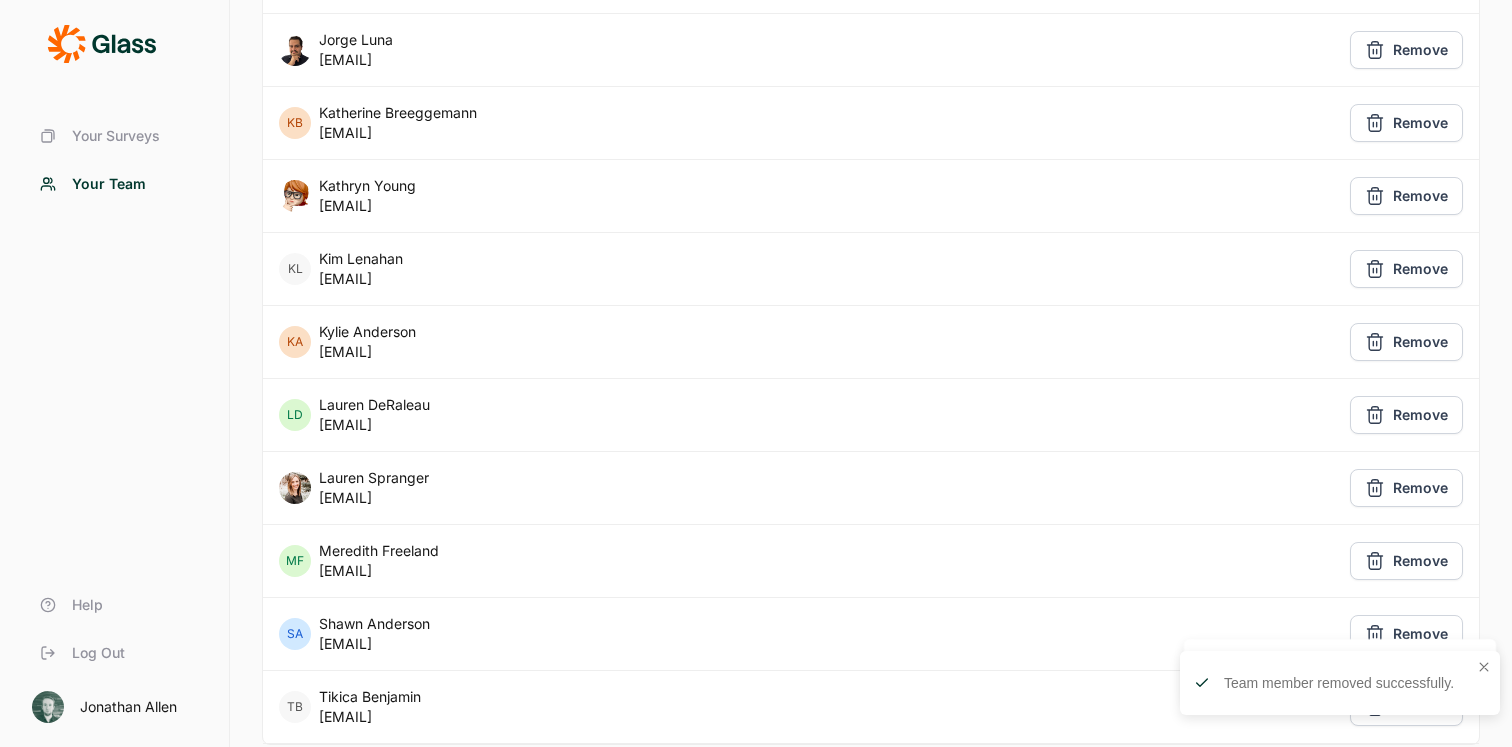 click on "Remove" at bounding box center [1406, 342] 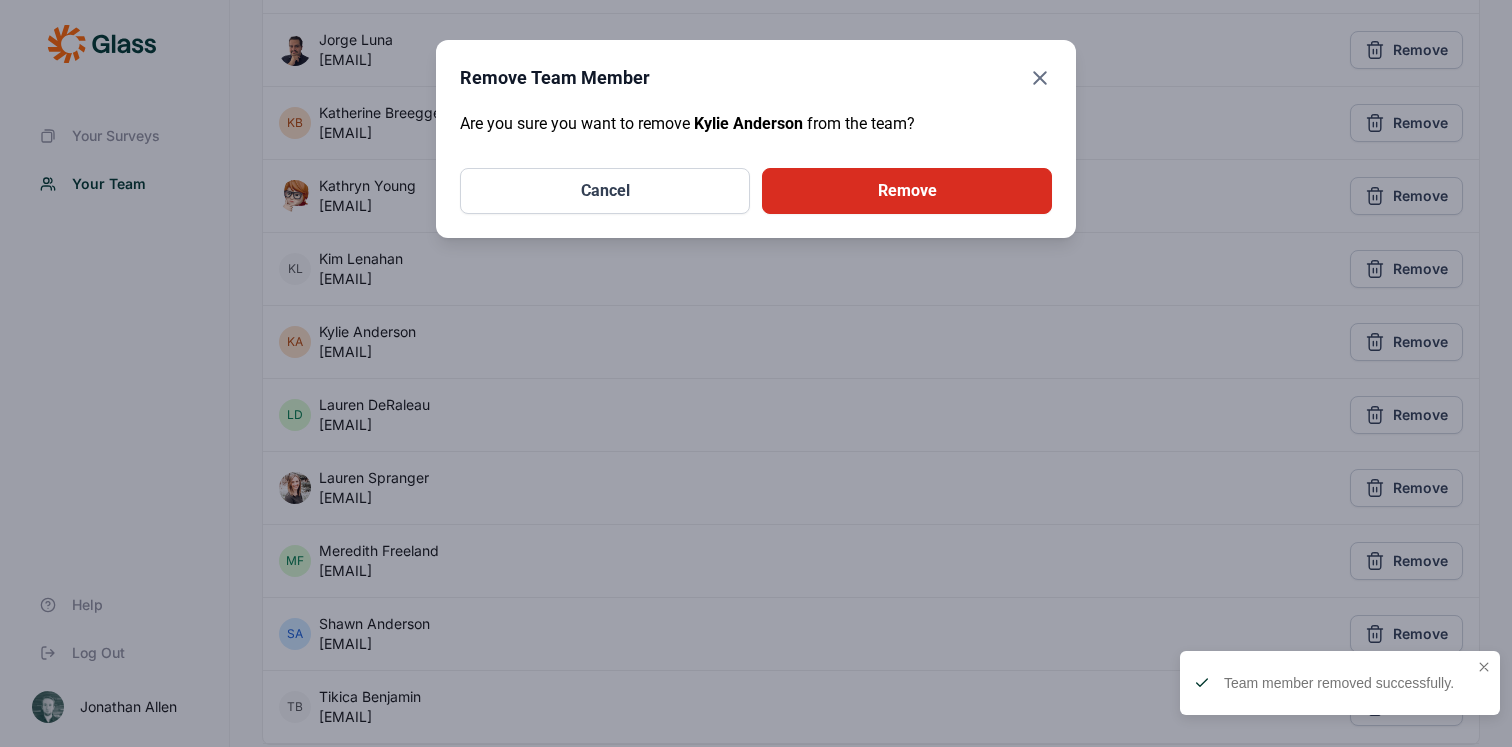 click on "Remove" at bounding box center (907, 191) 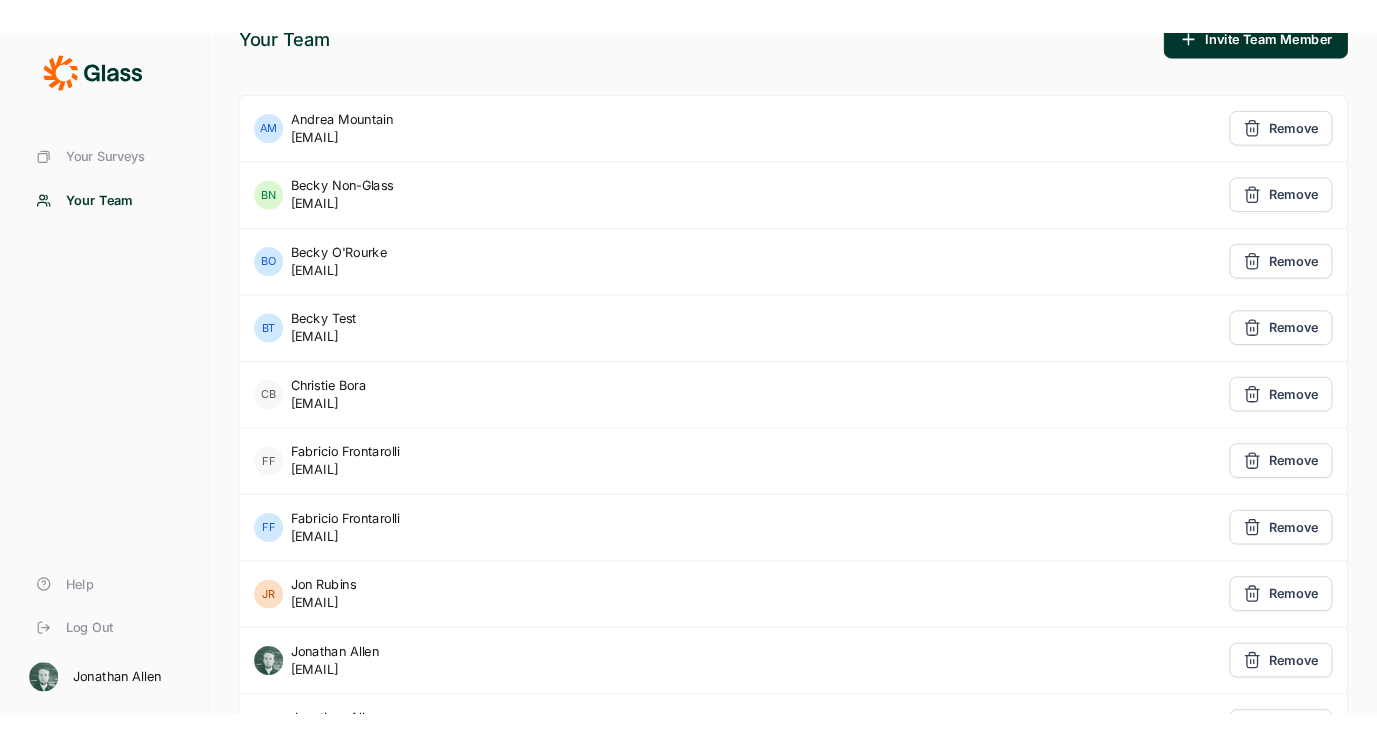 scroll, scrollTop: 0, scrollLeft: 0, axis: both 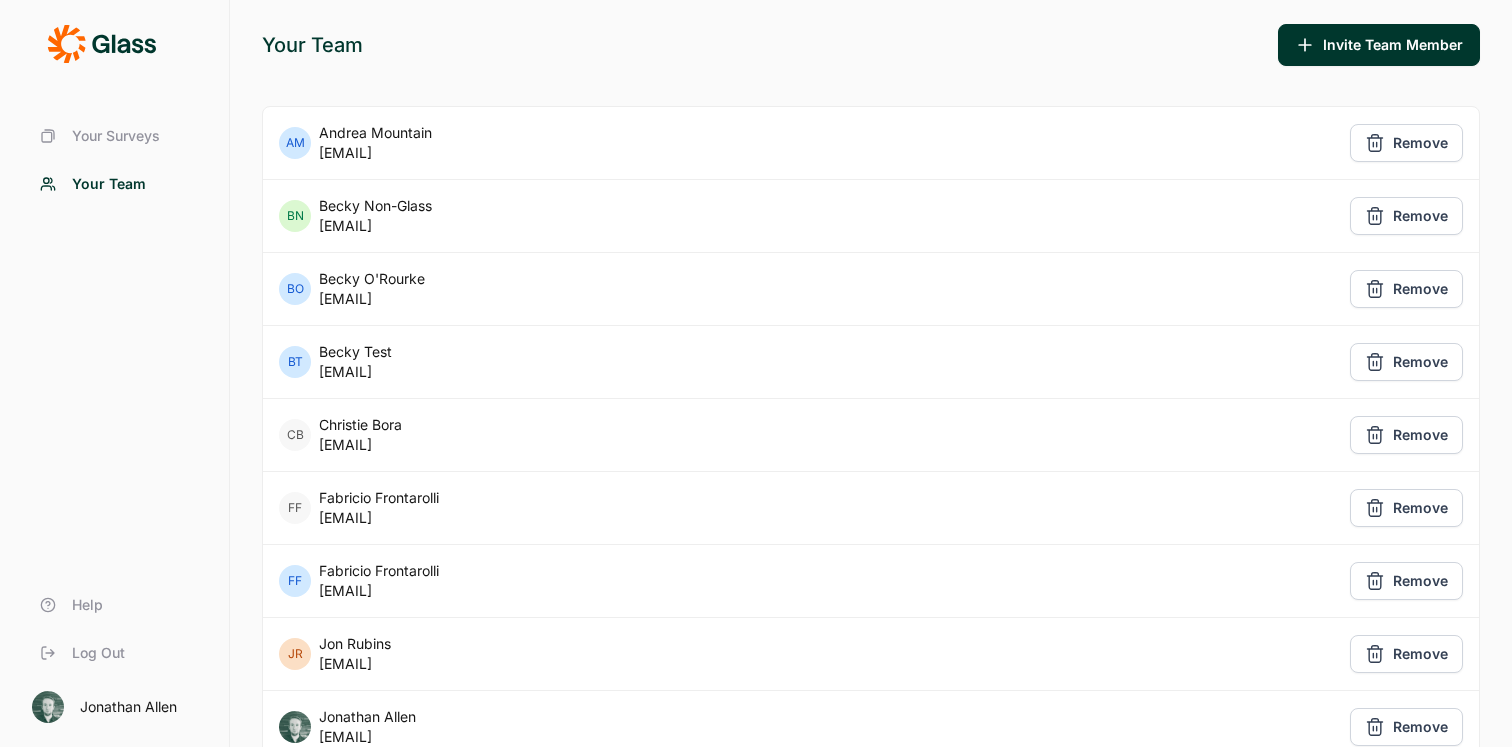 click on "Your Surveys" at bounding box center [116, 136] 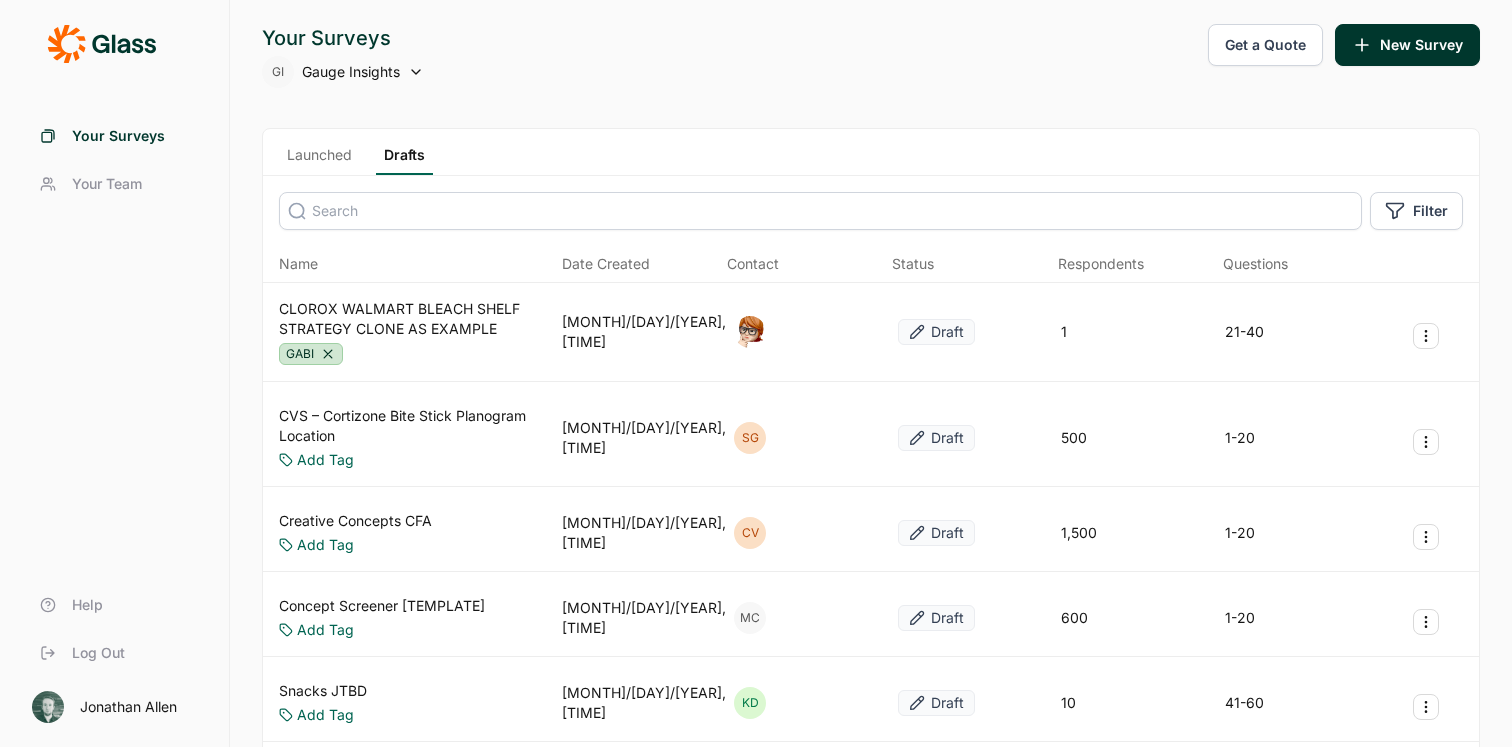 click on "Your Team" at bounding box center [107, 184] 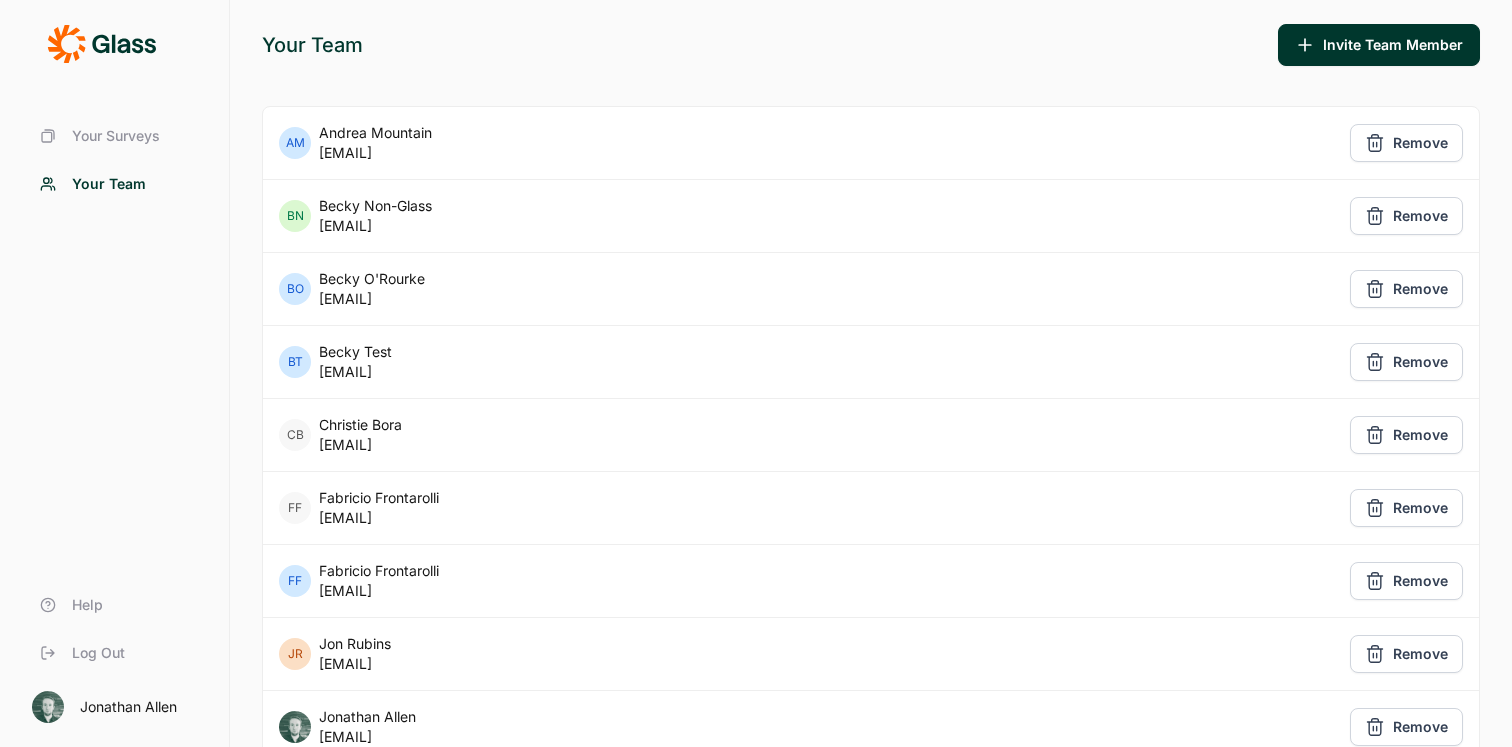 click on "Your Surveys" at bounding box center (114, 136) 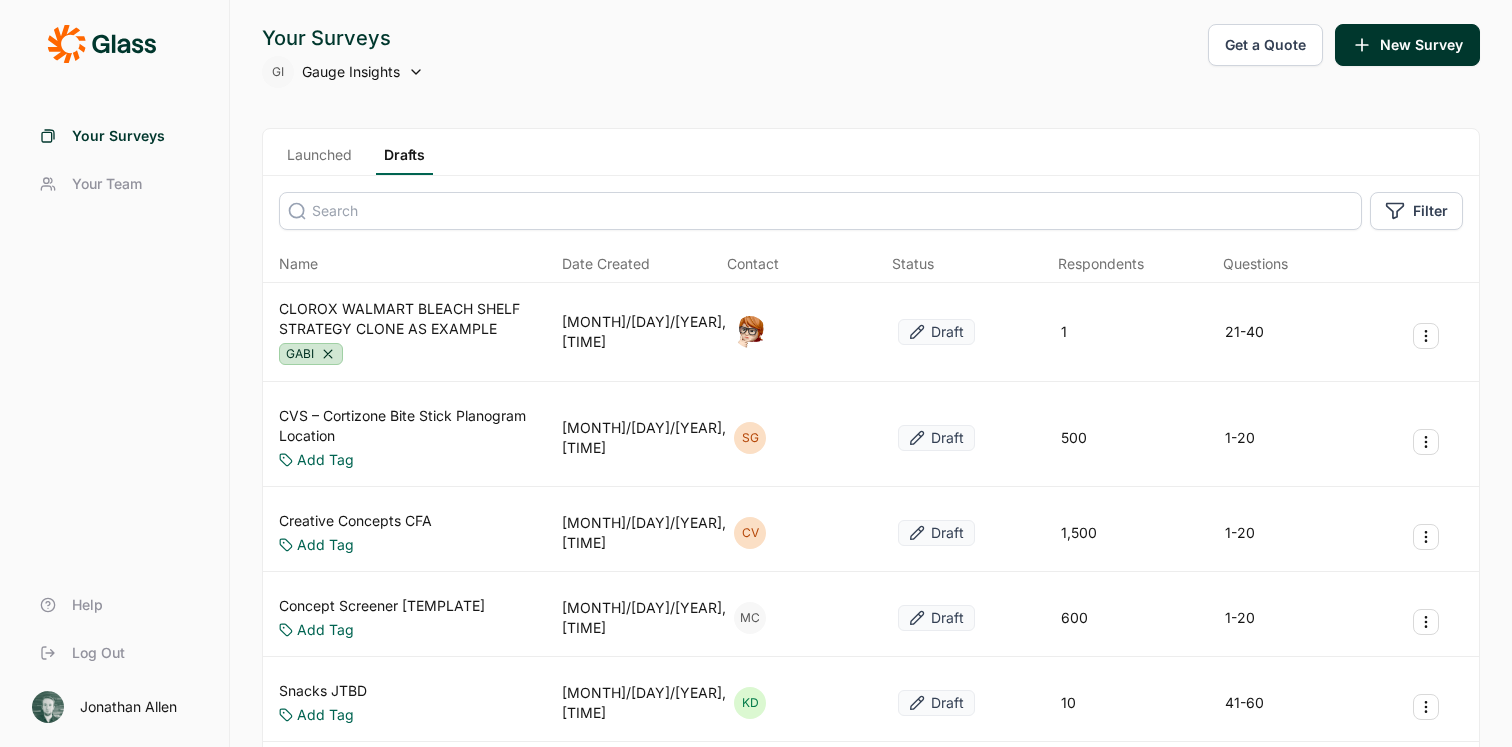 click on "Gauge Insights" at bounding box center [351, 72] 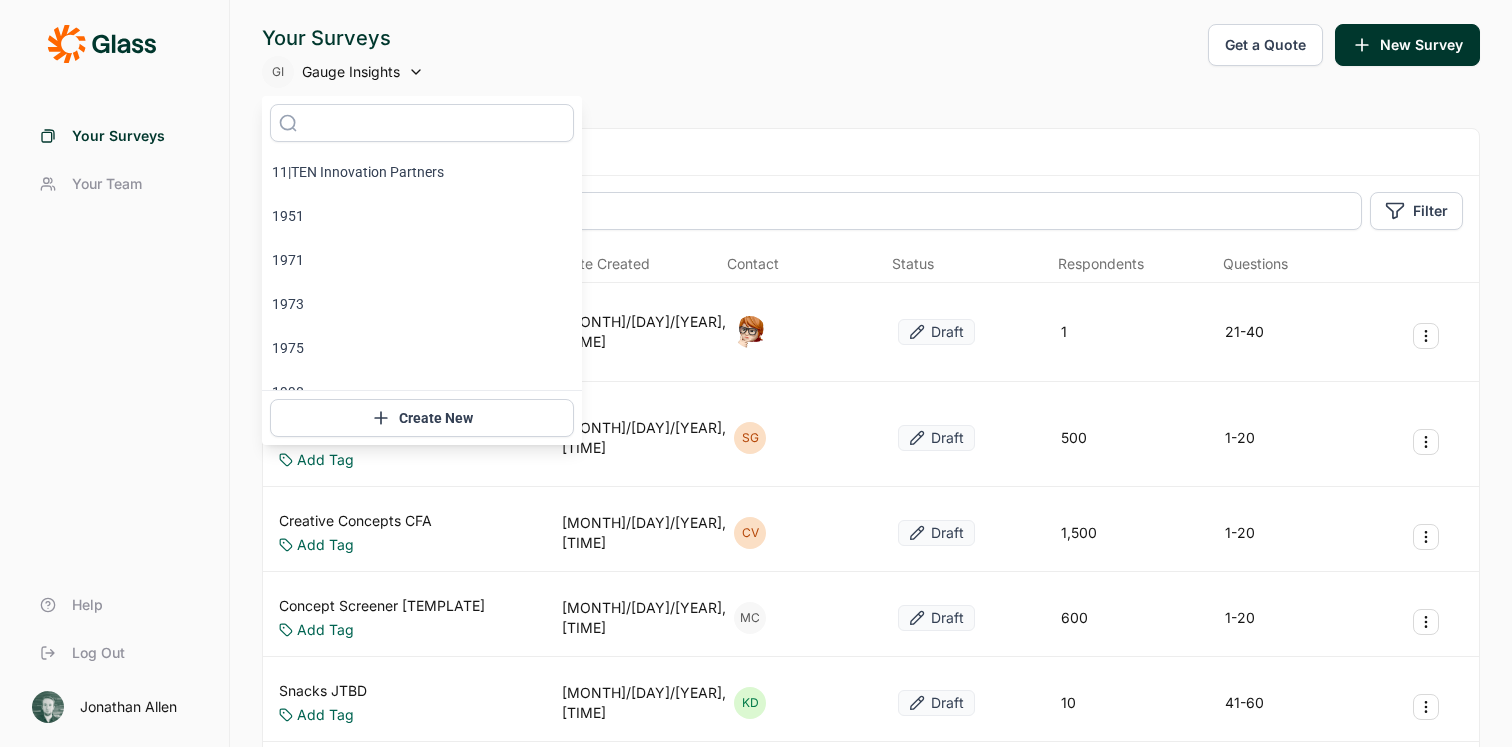 click on "Your Surveys GI Gauge Insights Get a Quote New Survey" at bounding box center (871, 56) 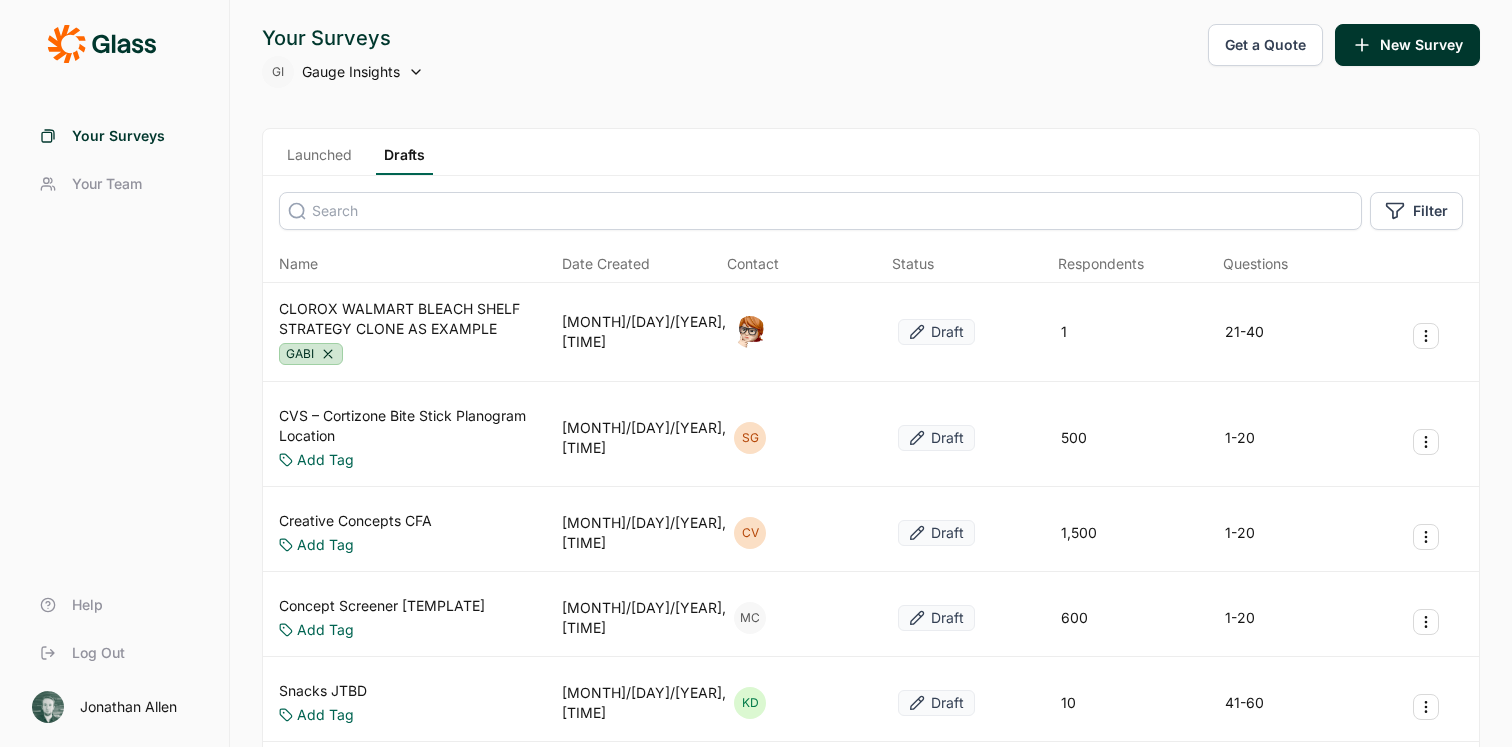 click on "Launched Drafts Filter Name Date Created Contact Status Respondents Questions CLOROX WALMART BLEACH SHELF STRATEGY CLONE AS EXAMPLE GABI [DATE], [TIME] Draft 1 21-40 CVS – Cortizone Bite Stick Planogram Location Add Tag [DATE], [TIME] SG Draft 500 1-20 Creative Concepts CFA Add Tag [DATE], [TIME] CV Draft 1,500 1-20 Concept Screener [TEMPLATE] Add Tag [DATE], [TIME] MC Draft 600 1-20 Snacks JTBD Add Tag [DATE], [TIME] KD Draft 10 41-60 DELETE Add Tag [DATE], [TIME] Draft 1 21-40 LGE Community Credit Union- Member Add Tag [DATE], [TIME] JD Draft 2,000 21-40 Naming Study Add Tag [DATE], [TIME] AM Draft 1,000 1-20 Test Add Tag [DATE], [TIME] AL Draft 10 1-20 Onboard Food JTBD Add Tag [DATE], [TIME] KD Draft 10 1-20 COR Ad Claim Testing - Aug 2025 Add Tag [DATE], [TIME] SB Draft 10 1-20 User Guide Test Survey Add Tag [DATE], [TIME] Draft 1,000 1-20 Publix State of the Shopper - Laundry & Cleaning Add Tag [DATE], [TIME] LM Draft 500 41-60 Test 1" at bounding box center (871, 1098) 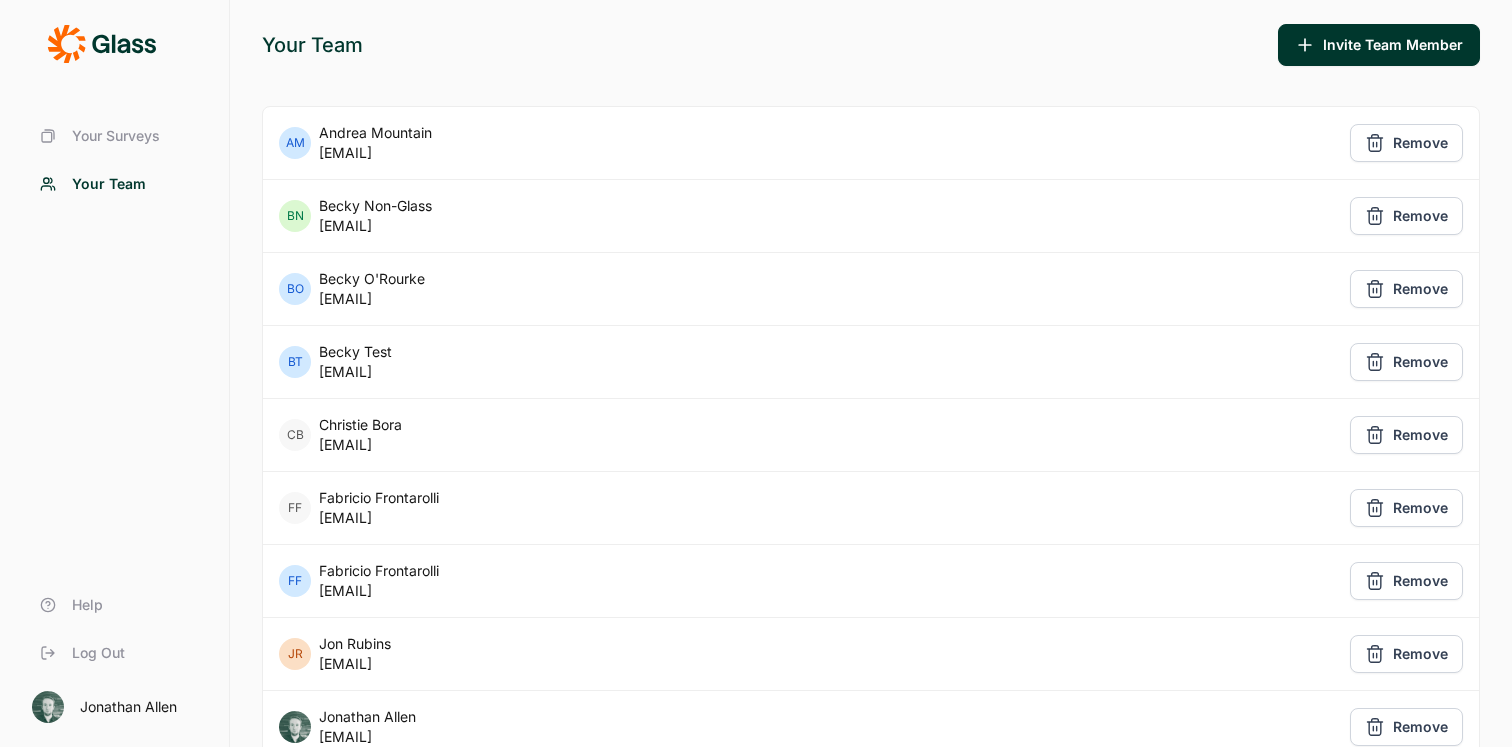 click on "Your Team" at bounding box center [114, 184] 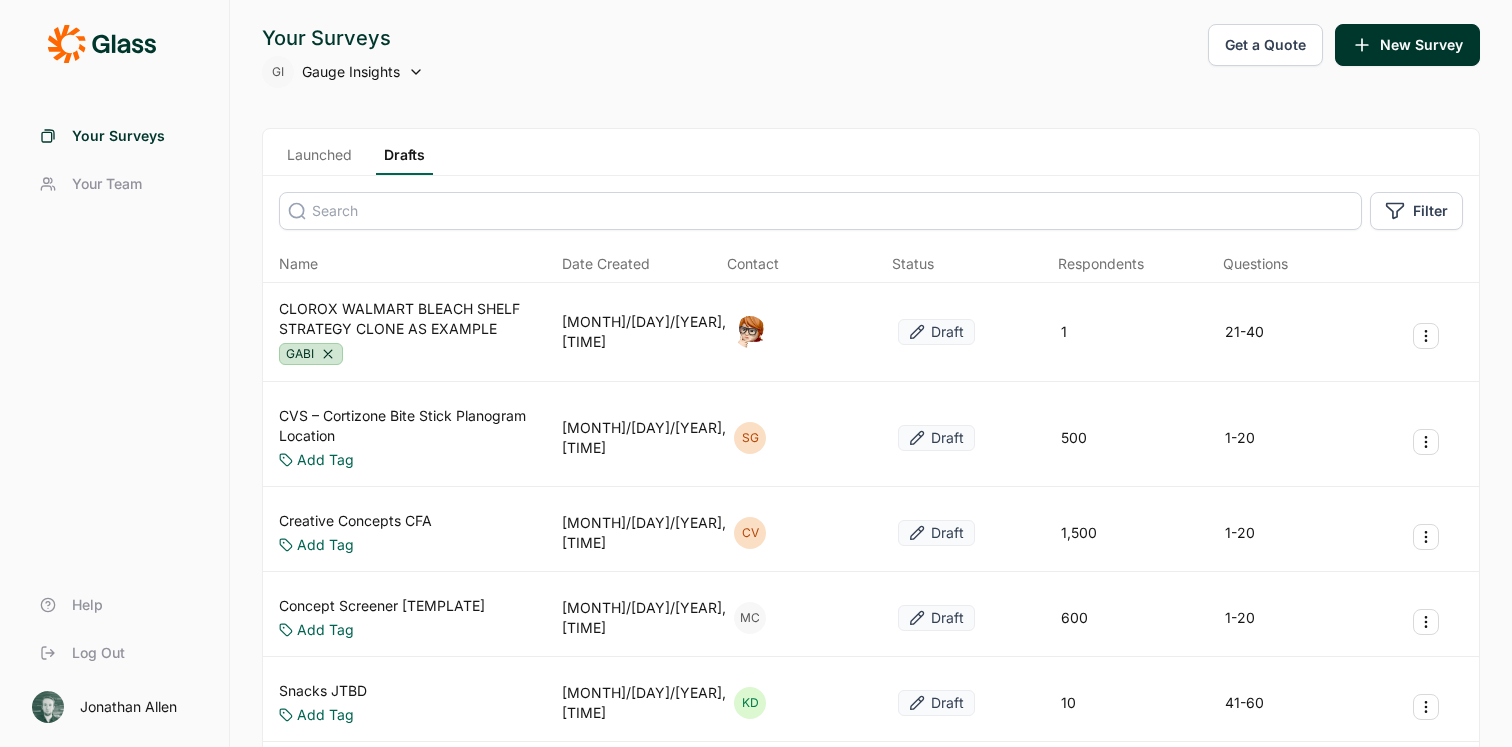 click on "Gauge Insights" at bounding box center [351, 72] 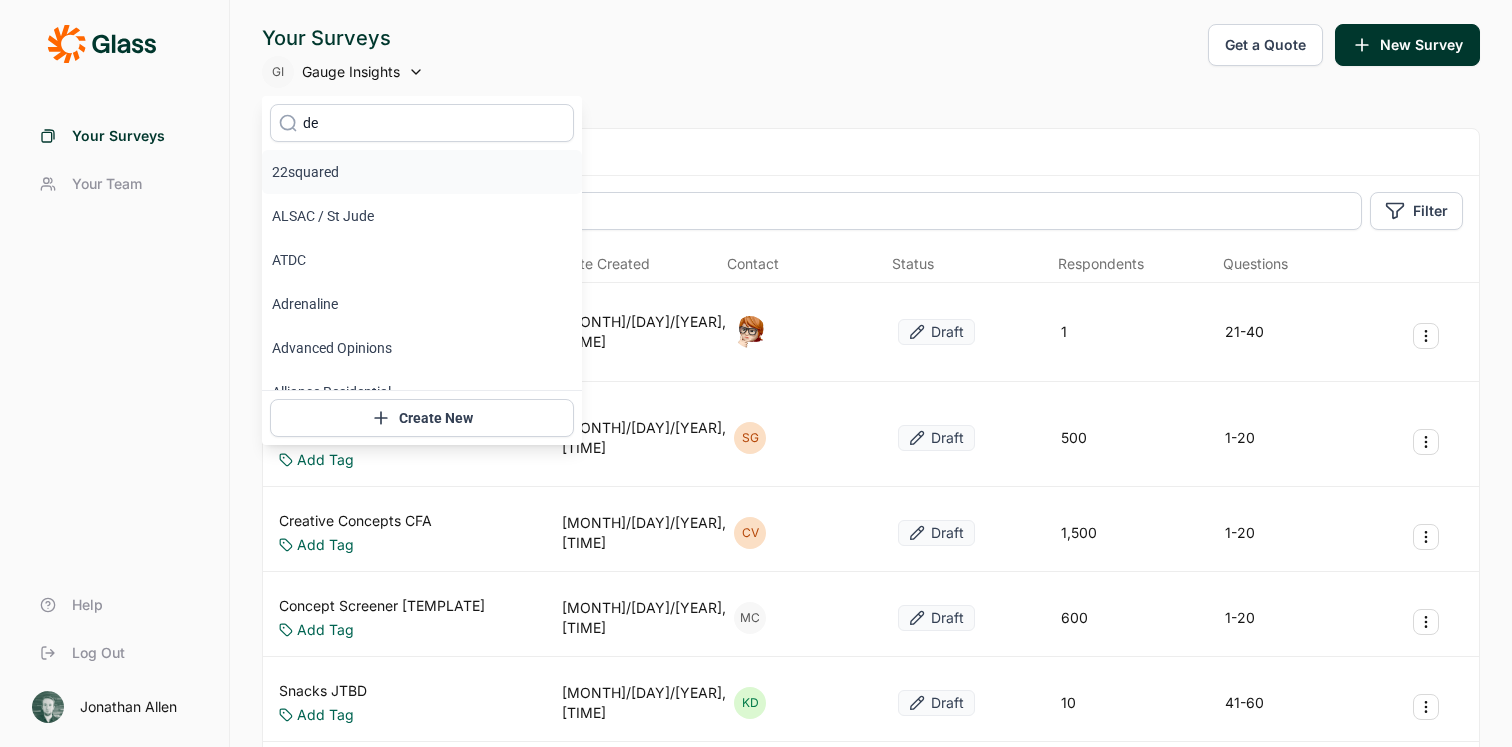 type on "dem" 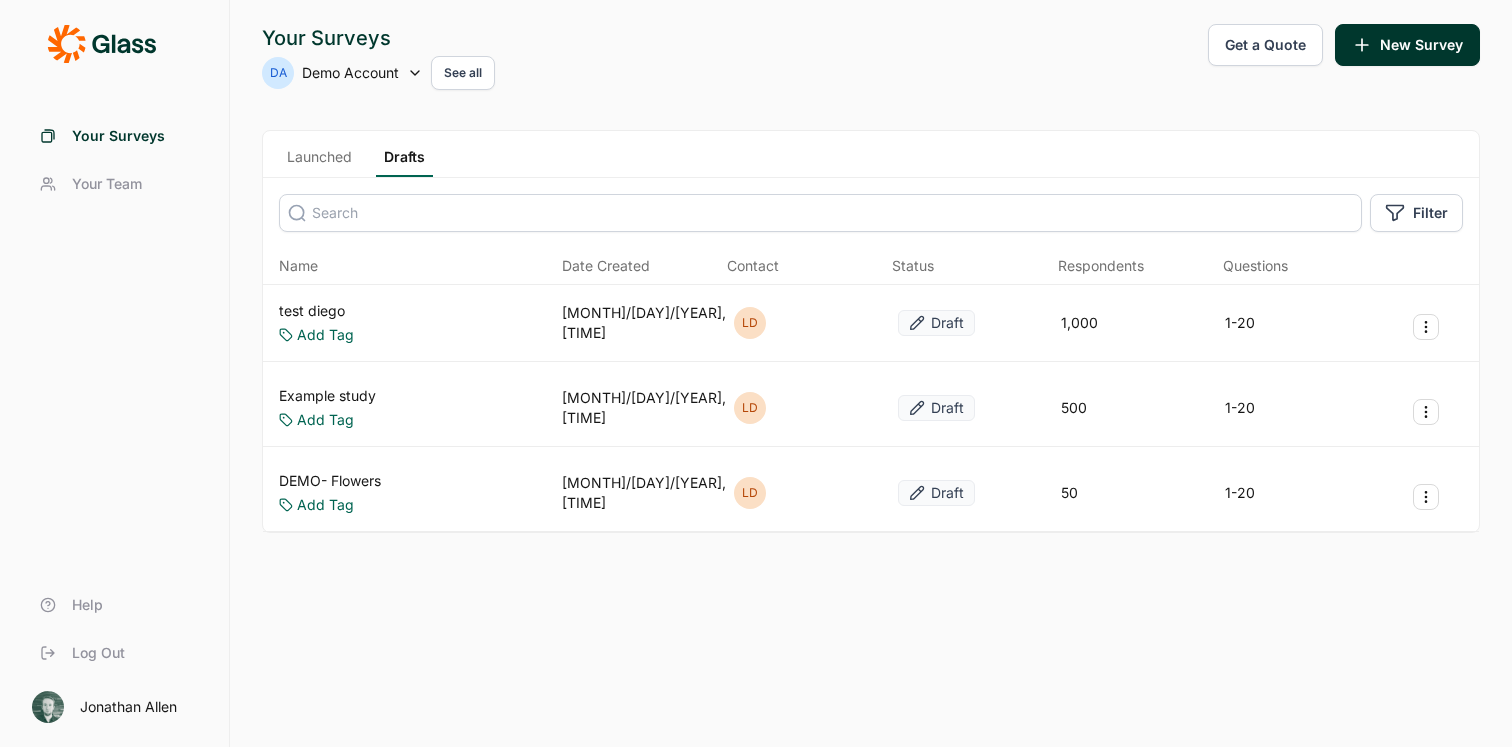 click on "Your Team" at bounding box center (107, 184) 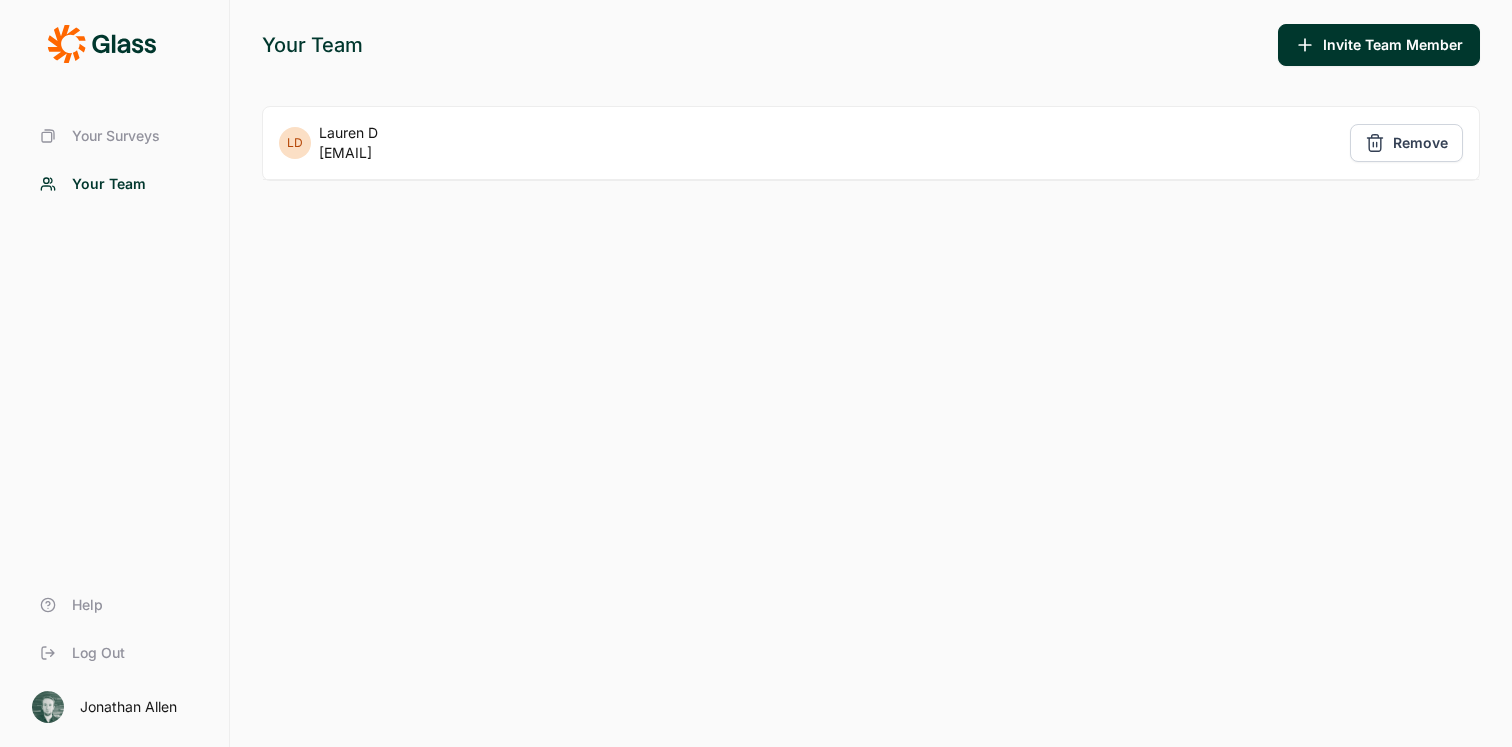 click on "LD Lauren [EMAIL] Remove" at bounding box center [871, 143] 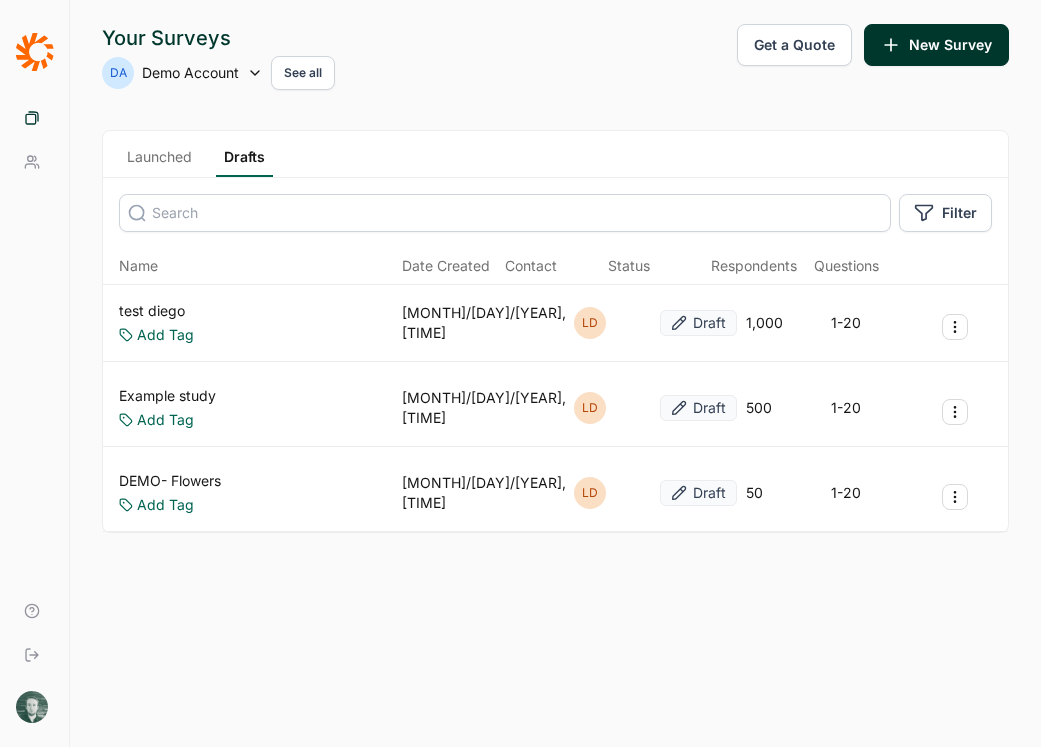 click on "Launched" at bounding box center [159, 162] 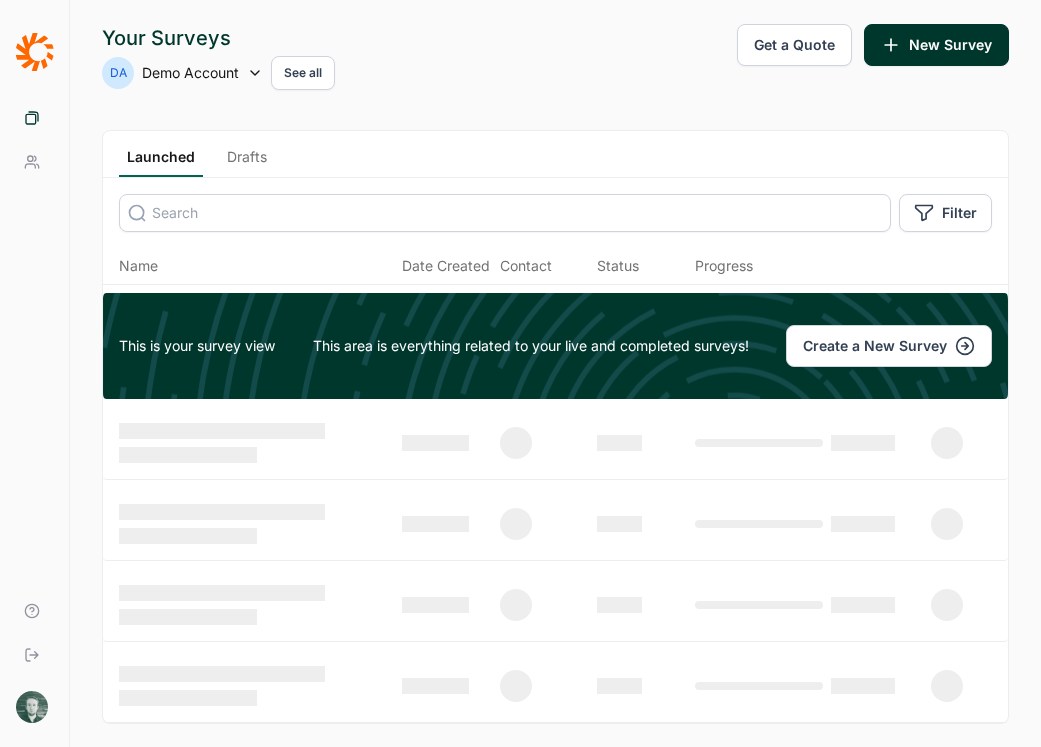 click on "Drafts" at bounding box center (247, 162) 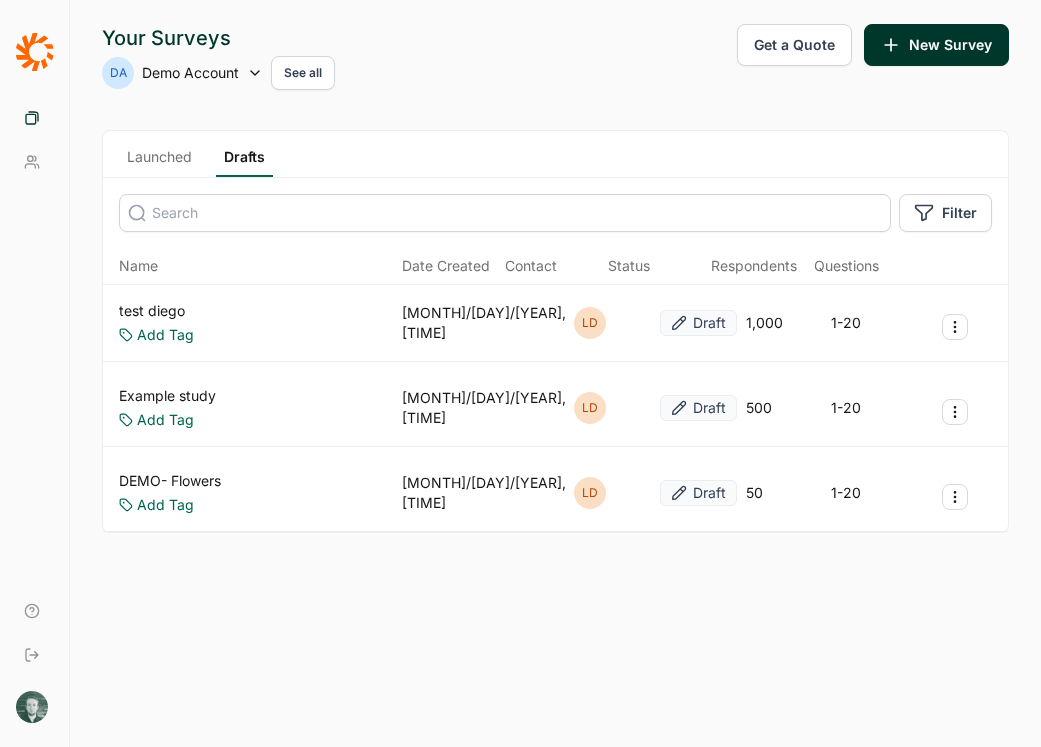 click on "DEMO- Flowers" at bounding box center (170, 481) 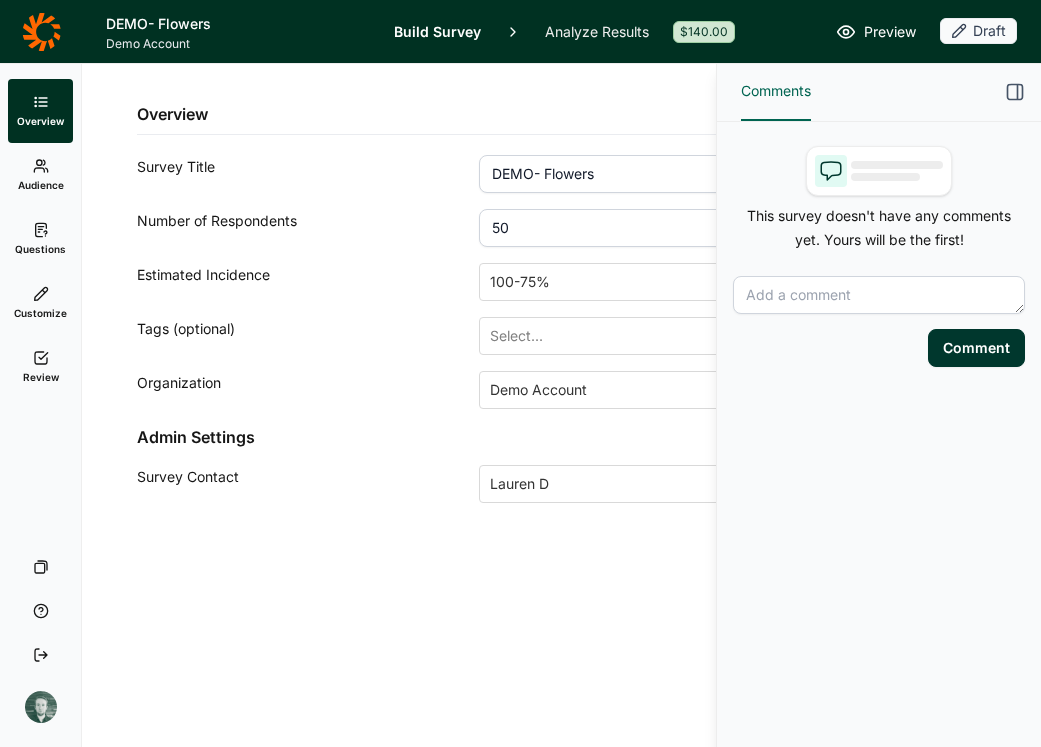 click on "Analyze Results" at bounding box center (597, 31) 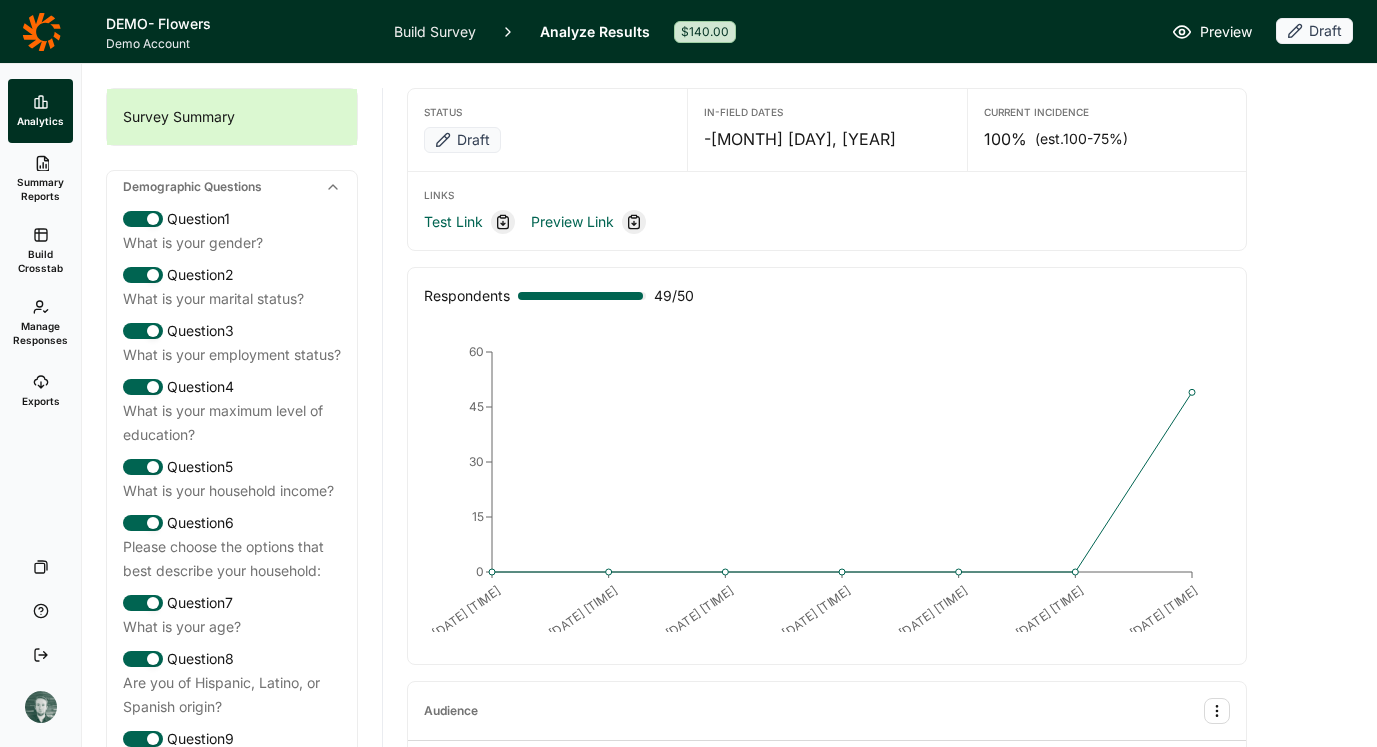 click 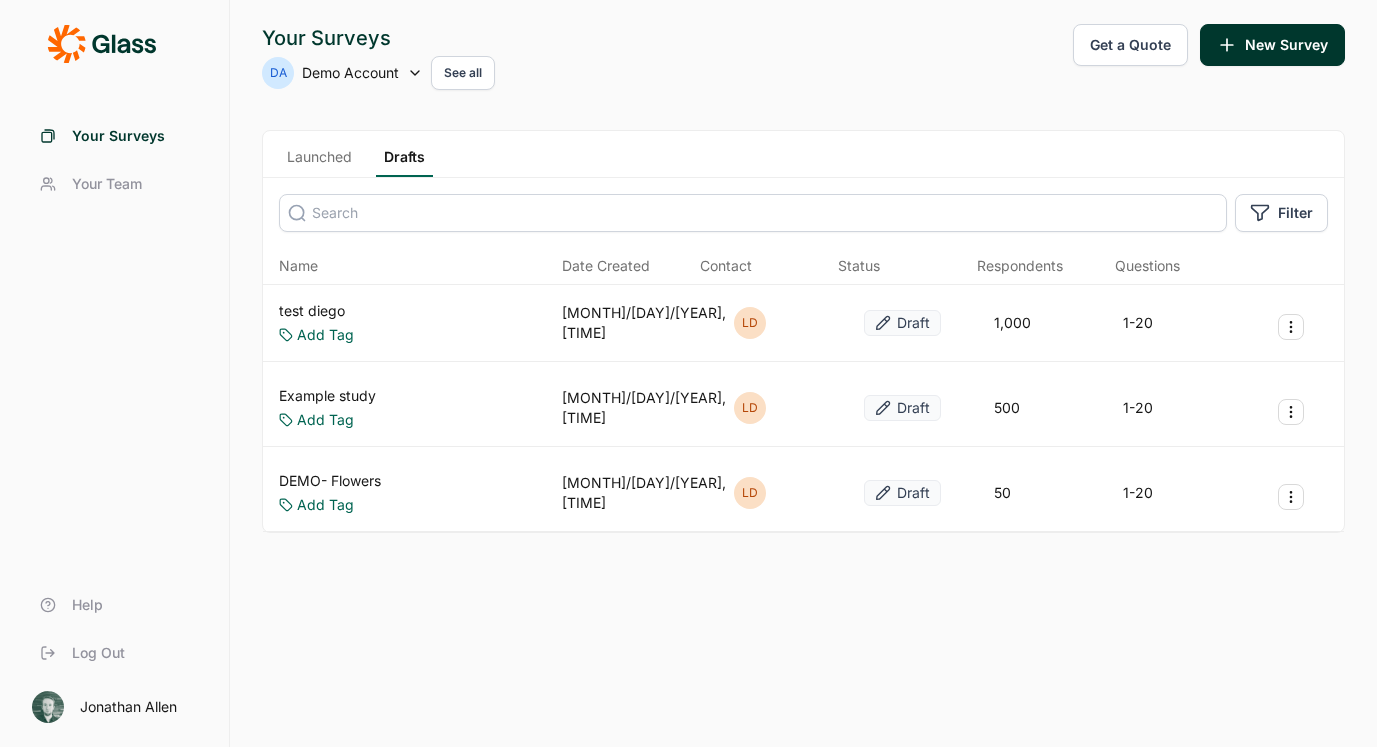 click on "Your Surveys DA Demo Account See all Get a Quote New Survey Launched Drafts Filter Name Date Created Contact Status Respondents Questions test diego Add Tag 06/05/2024, 11:18 AM LD Draft 1,000 1-20 Example study Add Tag 05/06/2024, 10:40 AM LD Draft 500 1-20 DEMO- Flowers Add Tag 05/06/2024, 10:01 AM LD Draft 50 1-20" at bounding box center (803, 373) 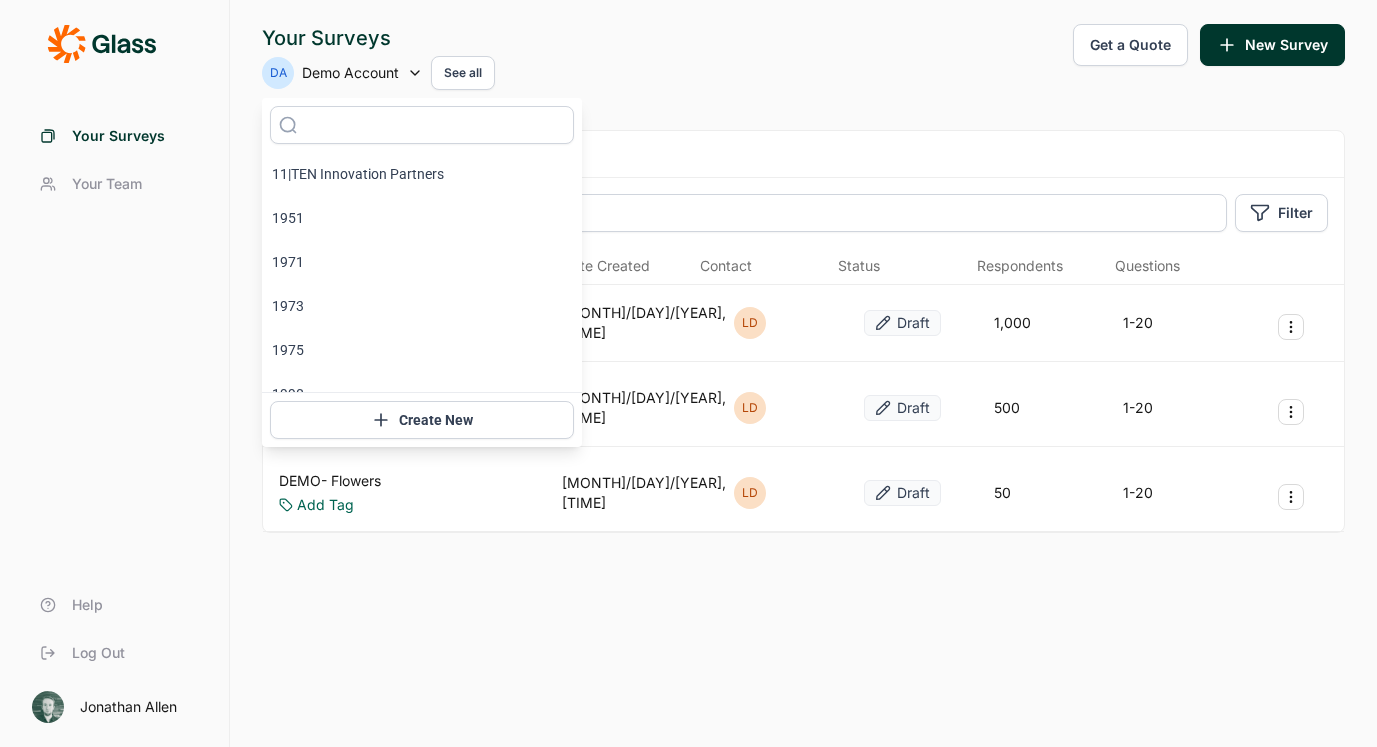 click on "Your Surveys DA Demo Account See all Get a Quote New Survey" at bounding box center [803, 57] 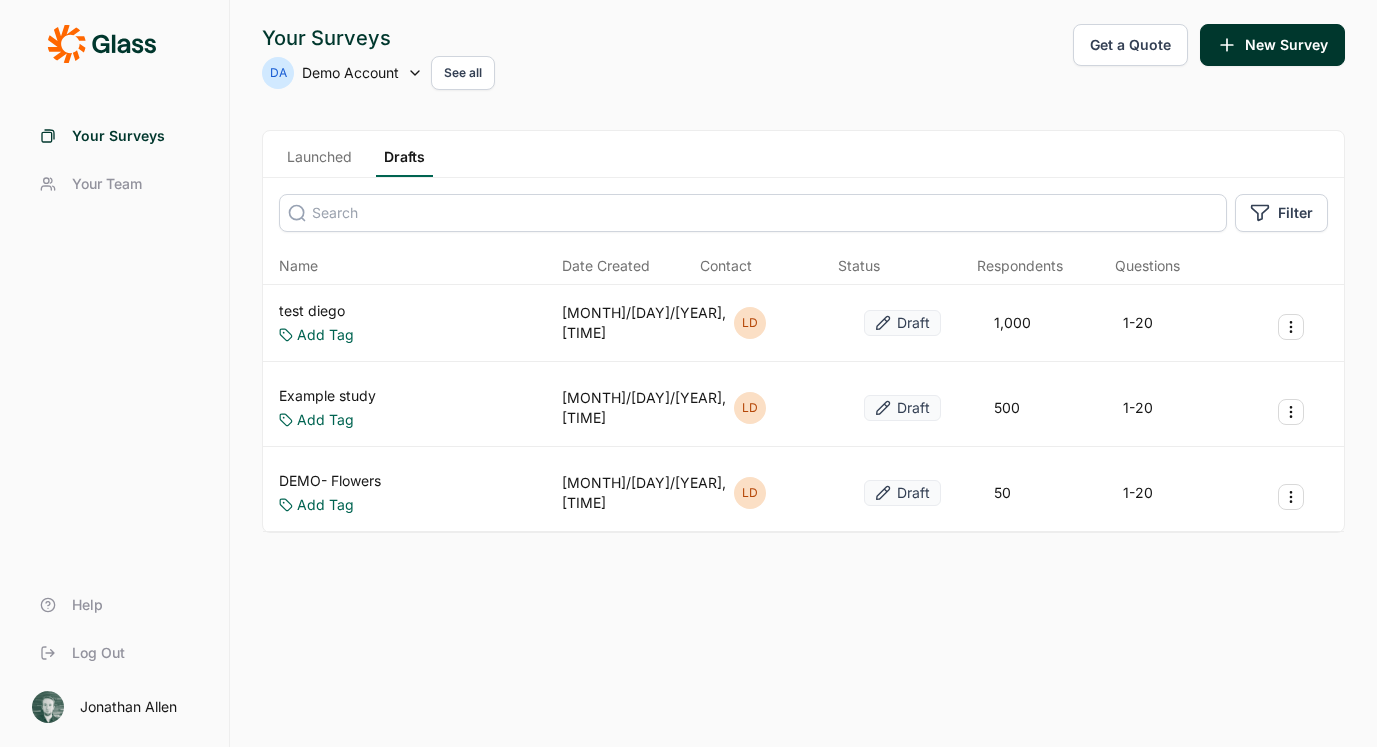 click 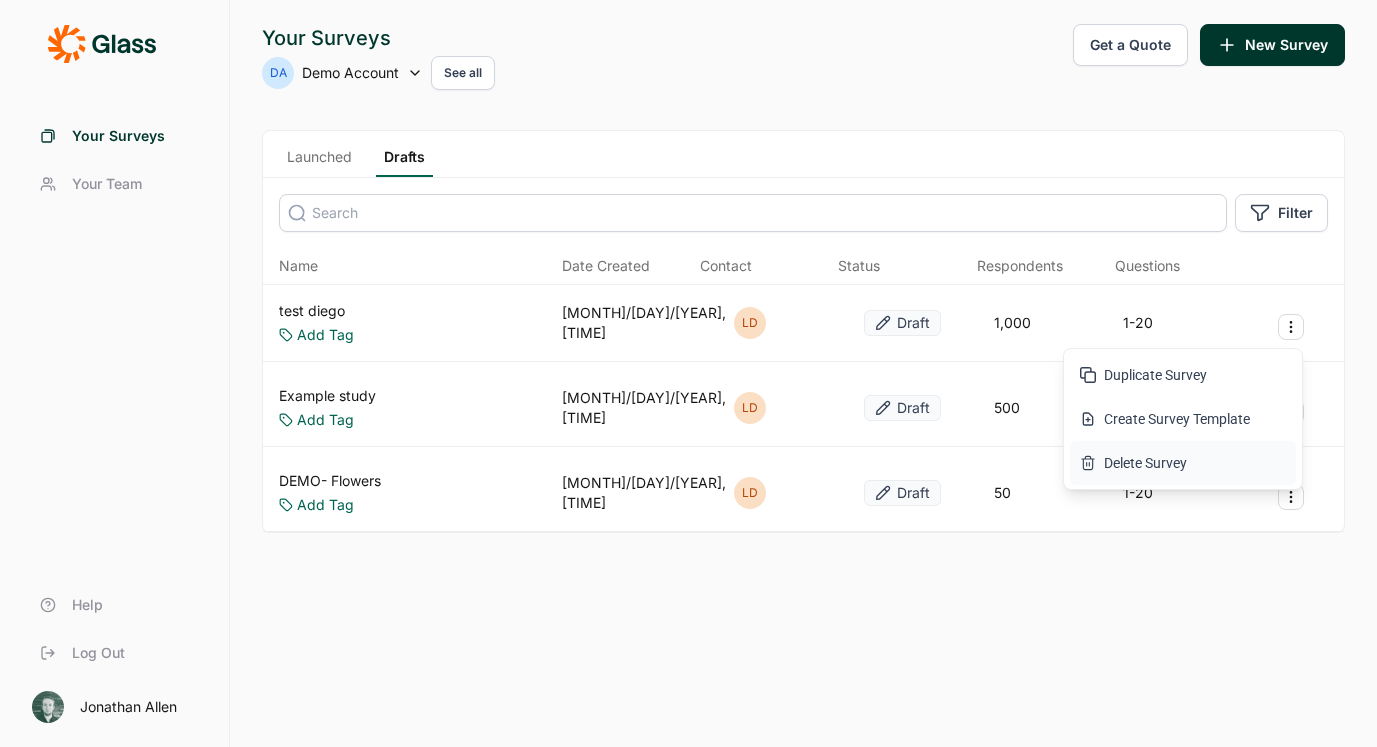 click on "Delete Survey" at bounding box center (1183, 463) 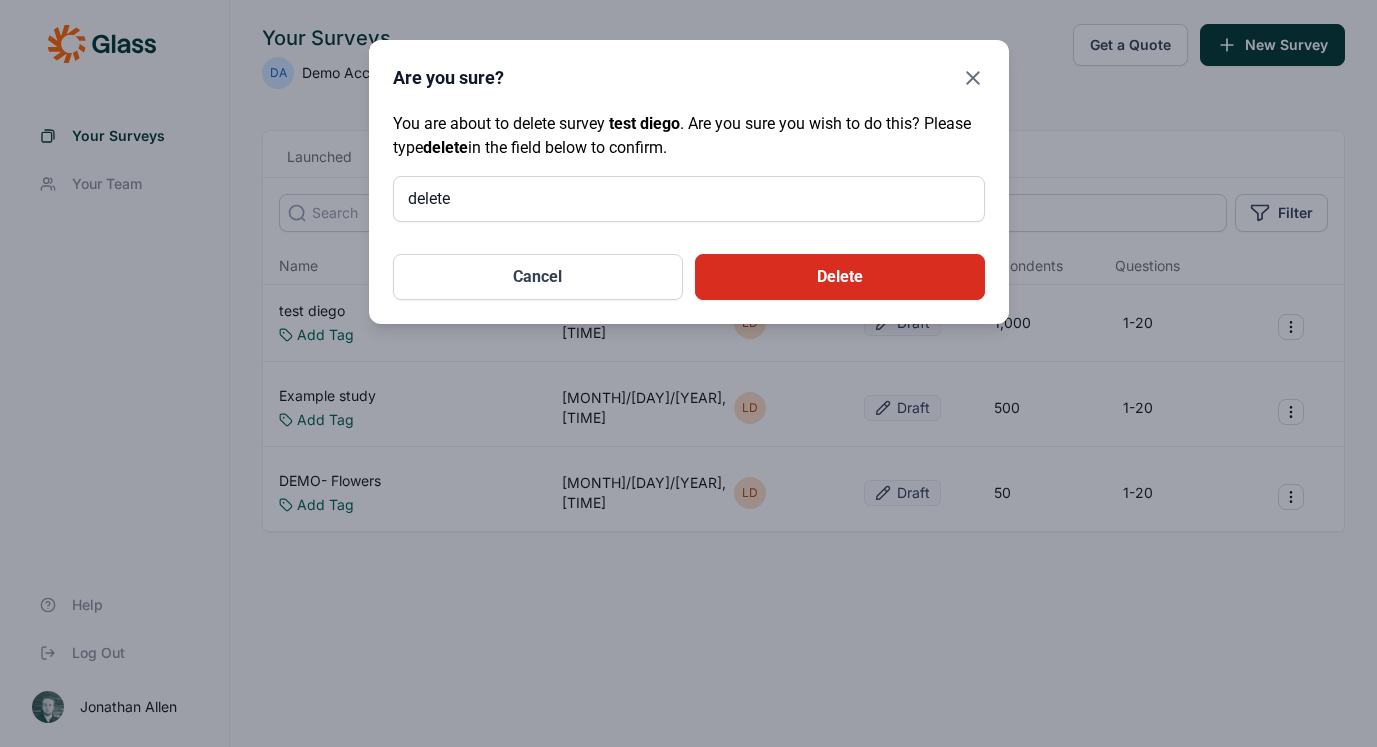 type on "delete" 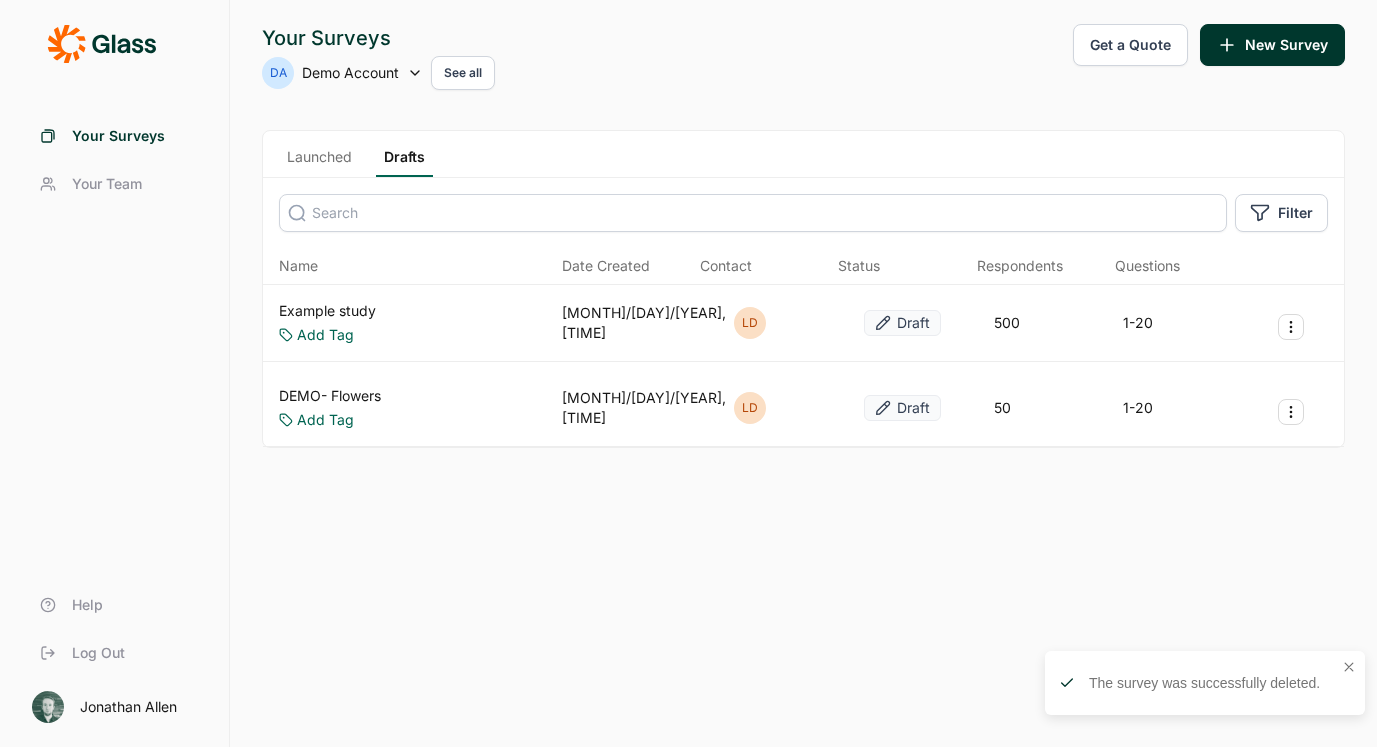 click on "Log Out" at bounding box center [98, 653] 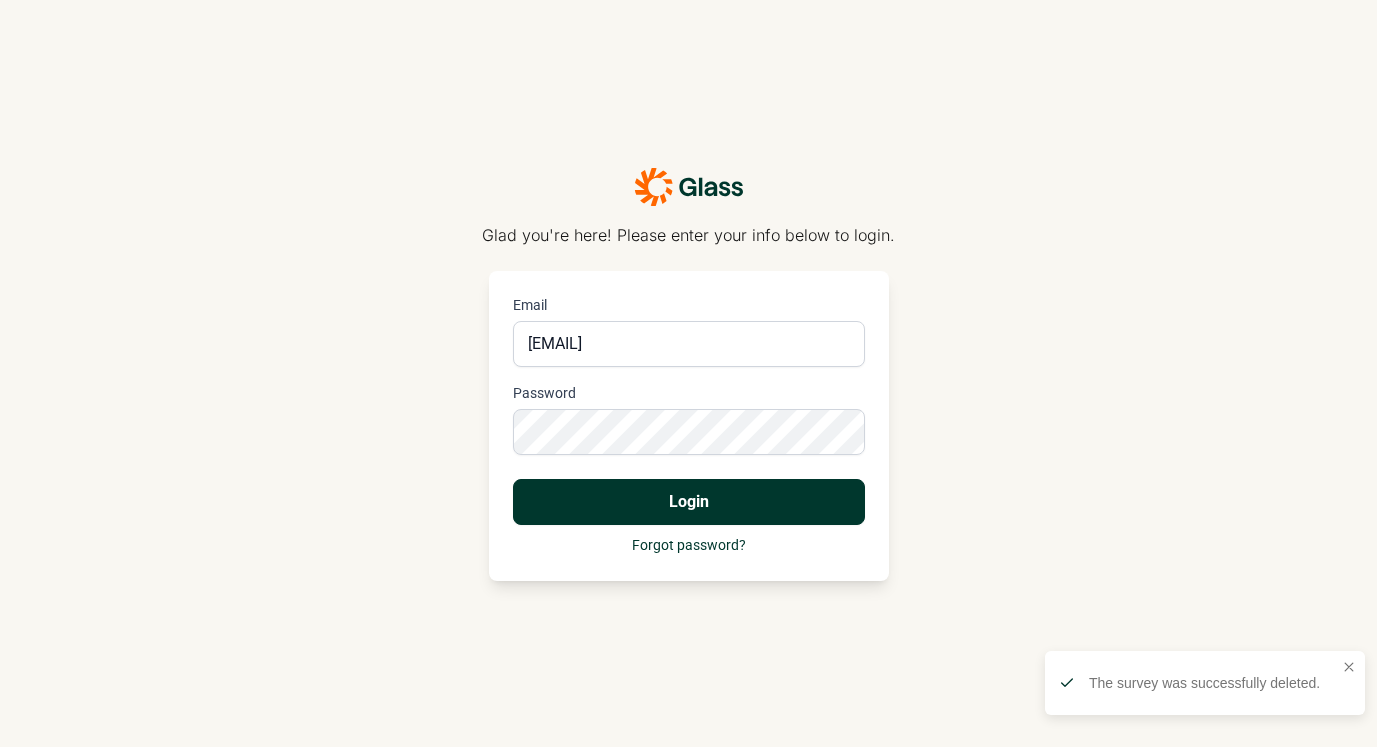 click on "[EMAIL]" at bounding box center (689, 344) 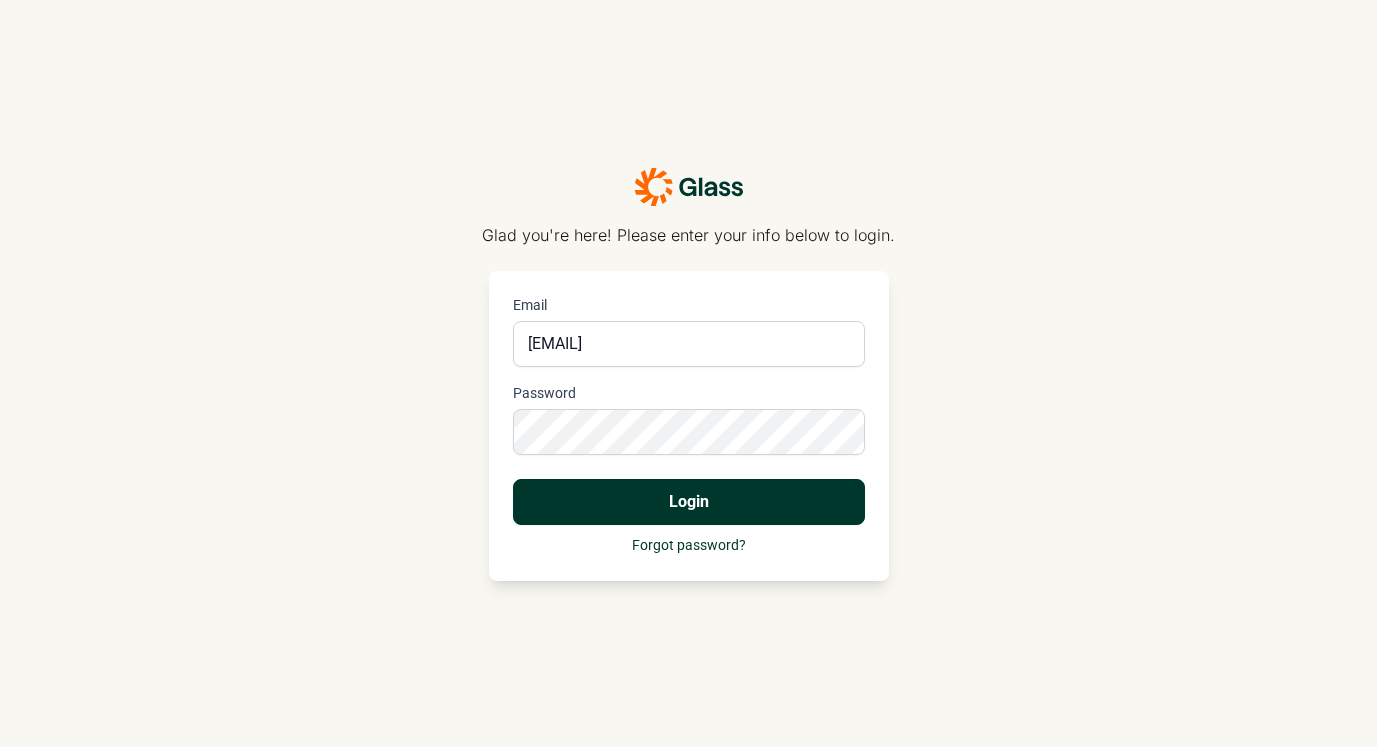 type on "[EMAIL]" 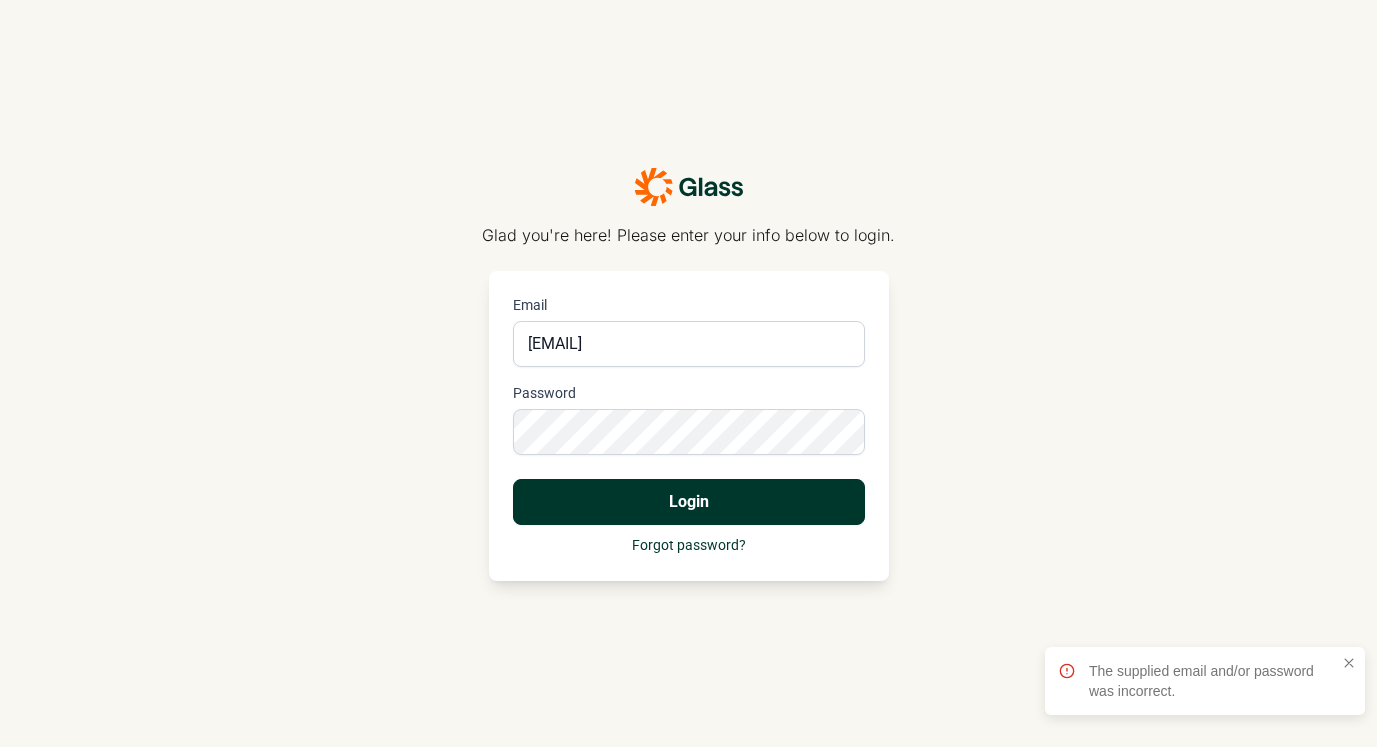 click on "Login" at bounding box center [689, 502] 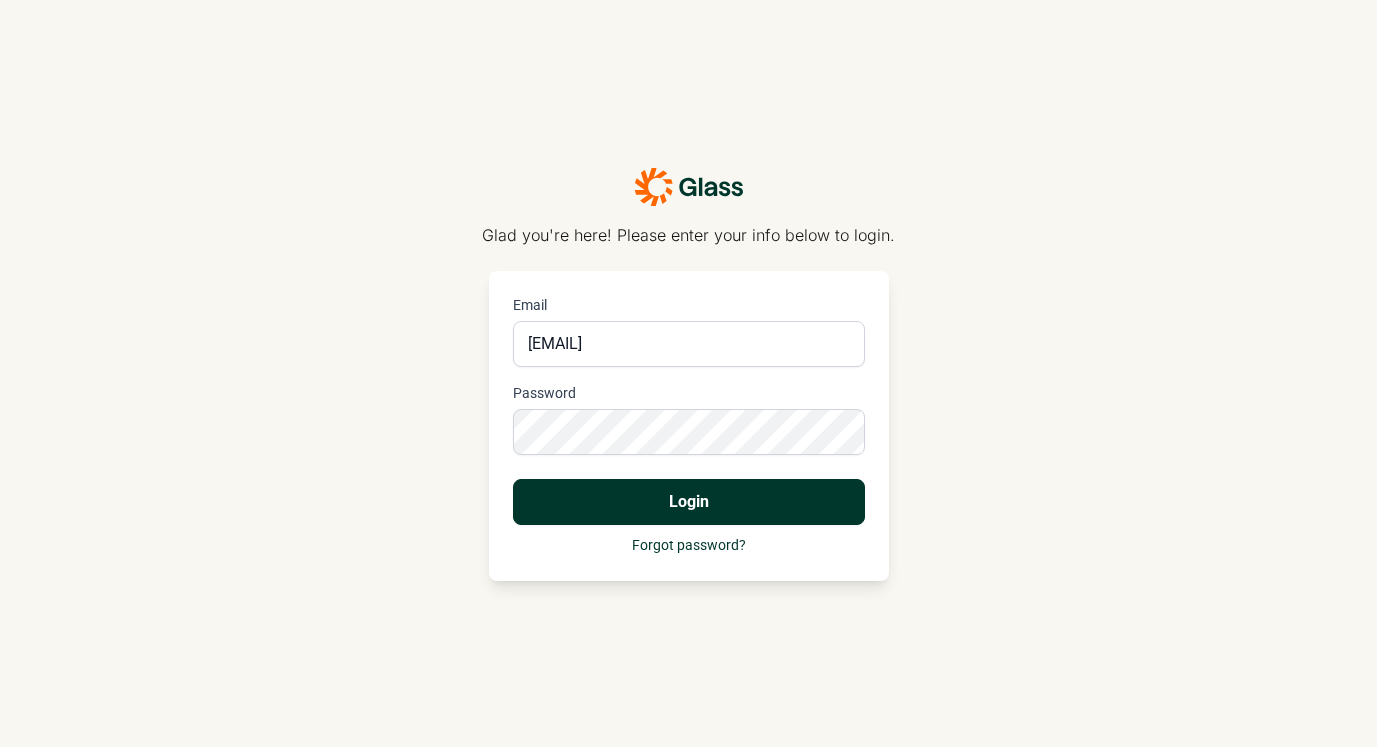 click on "Login" at bounding box center [689, 502] 